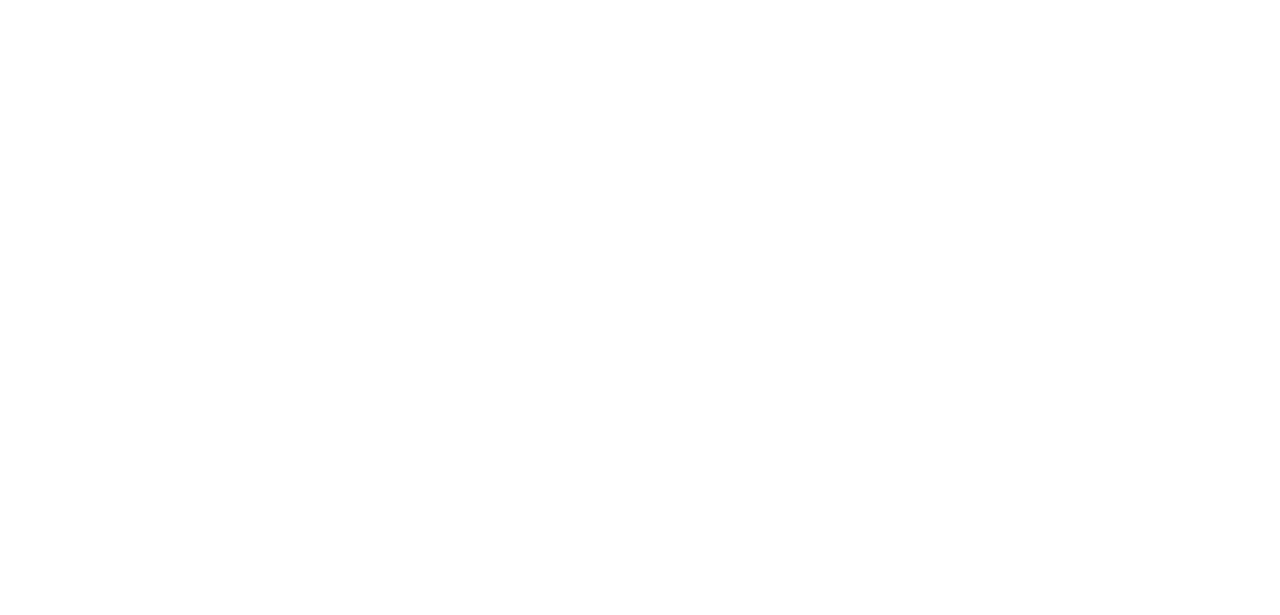scroll, scrollTop: 0, scrollLeft: 0, axis: both 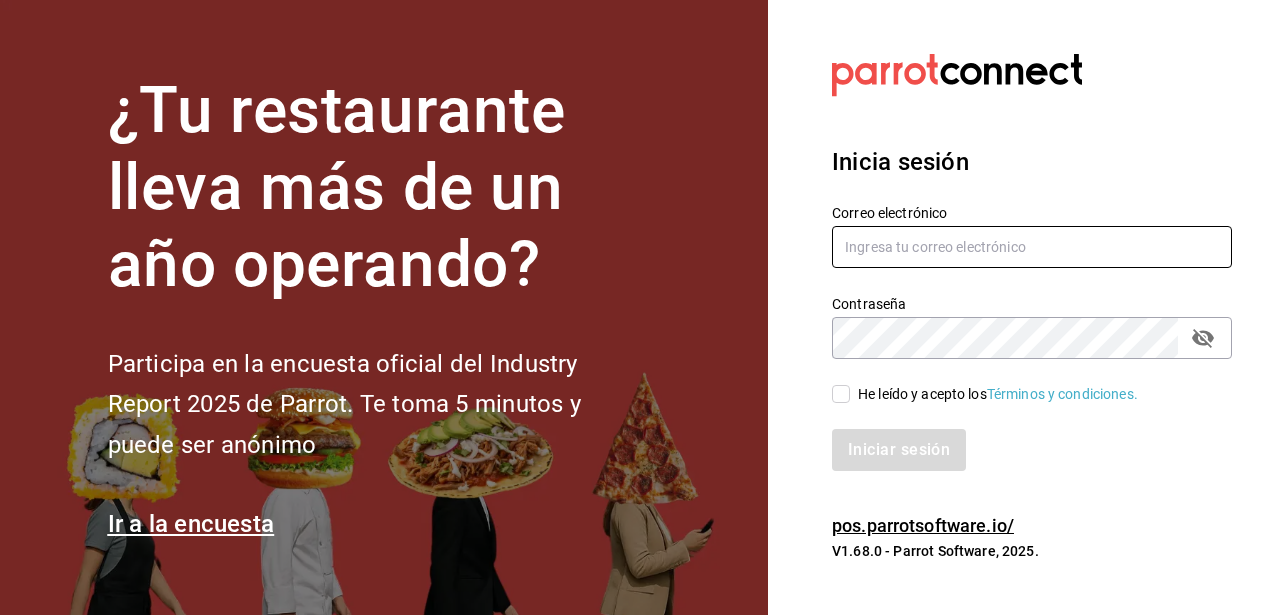 type on "[EMAIL]" 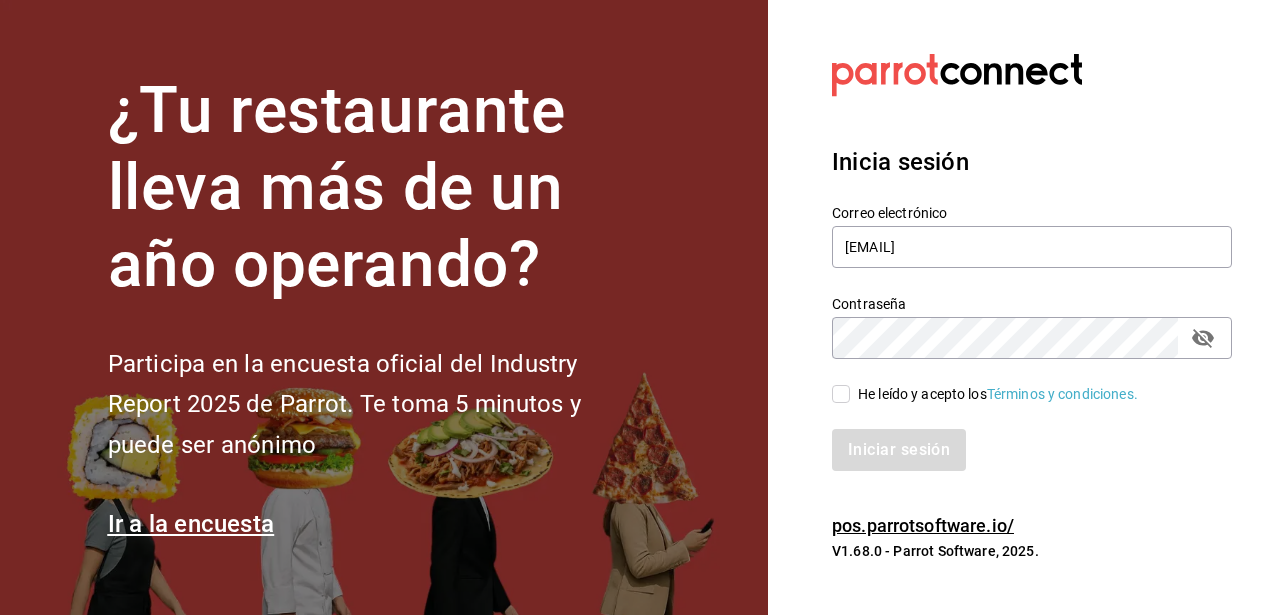 click on "He leído y acepto los  Términos y condiciones." at bounding box center [841, 394] 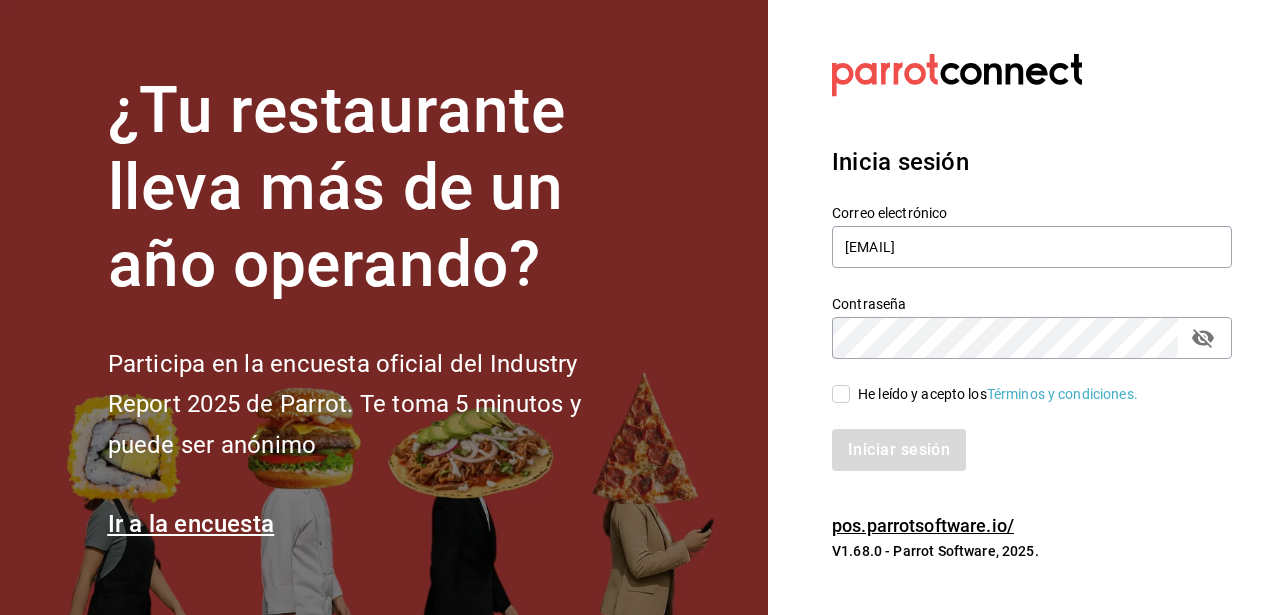 checkbox on "true" 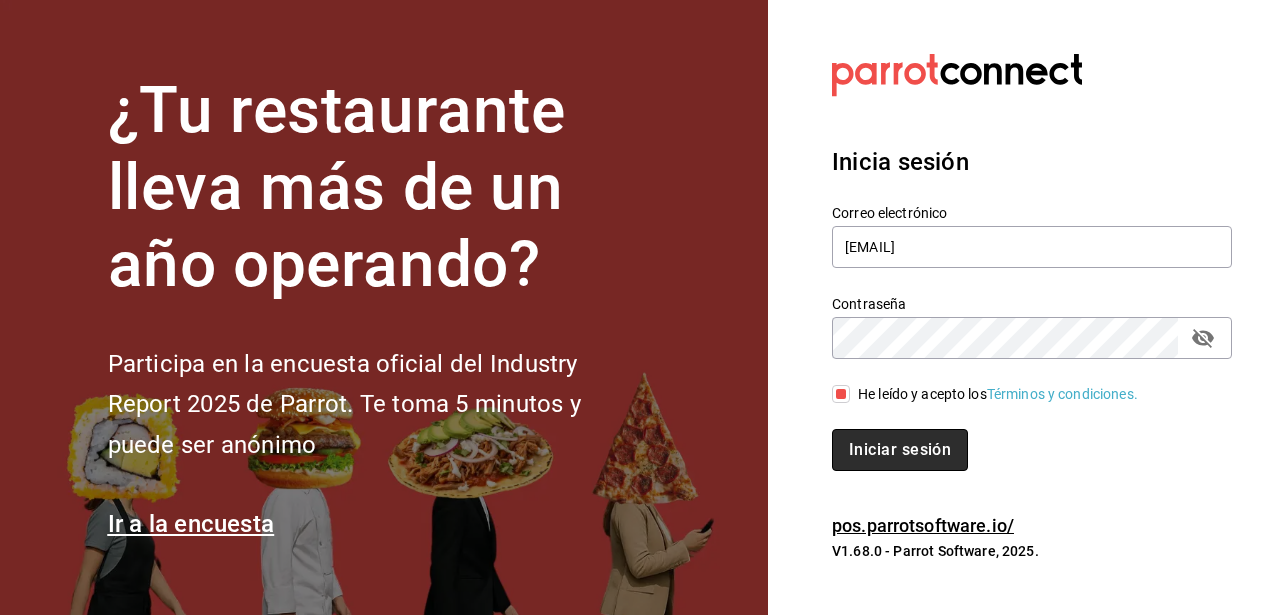 click on "Iniciar sesión" at bounding box center (900, 450) 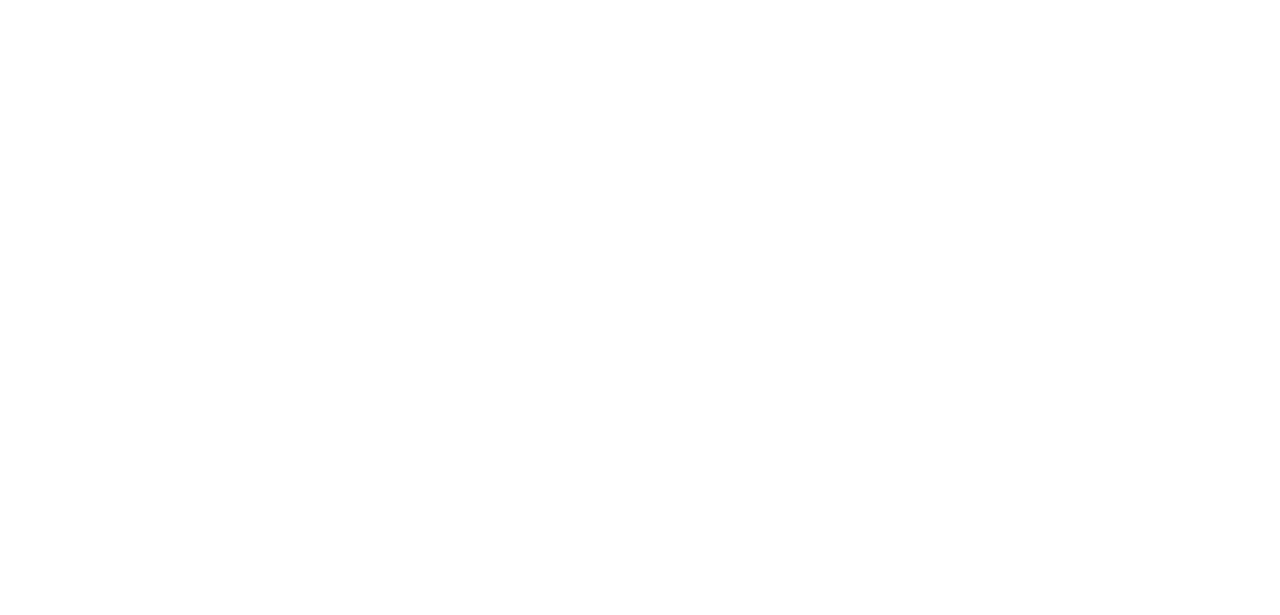 scroll, scrollTop: 0, scrollLeft: 0, axis: both 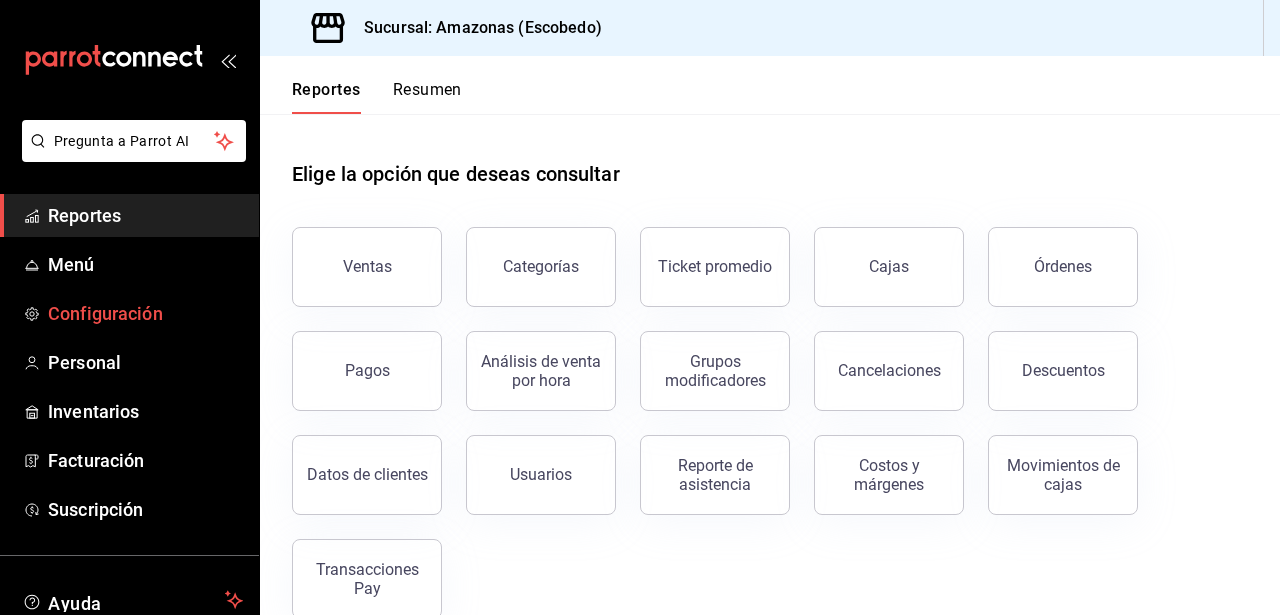 click on "Configuración" at bounding box center (145, 313) 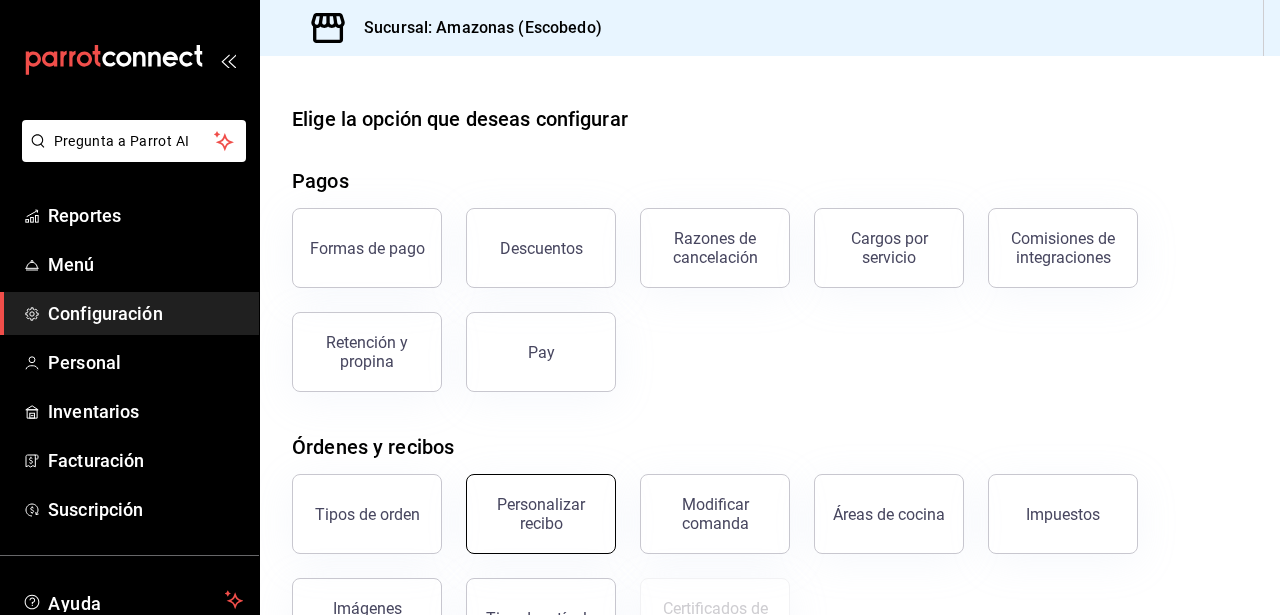 scroll, scrollTop: 200, scrollLeft: 0, axis: vertical 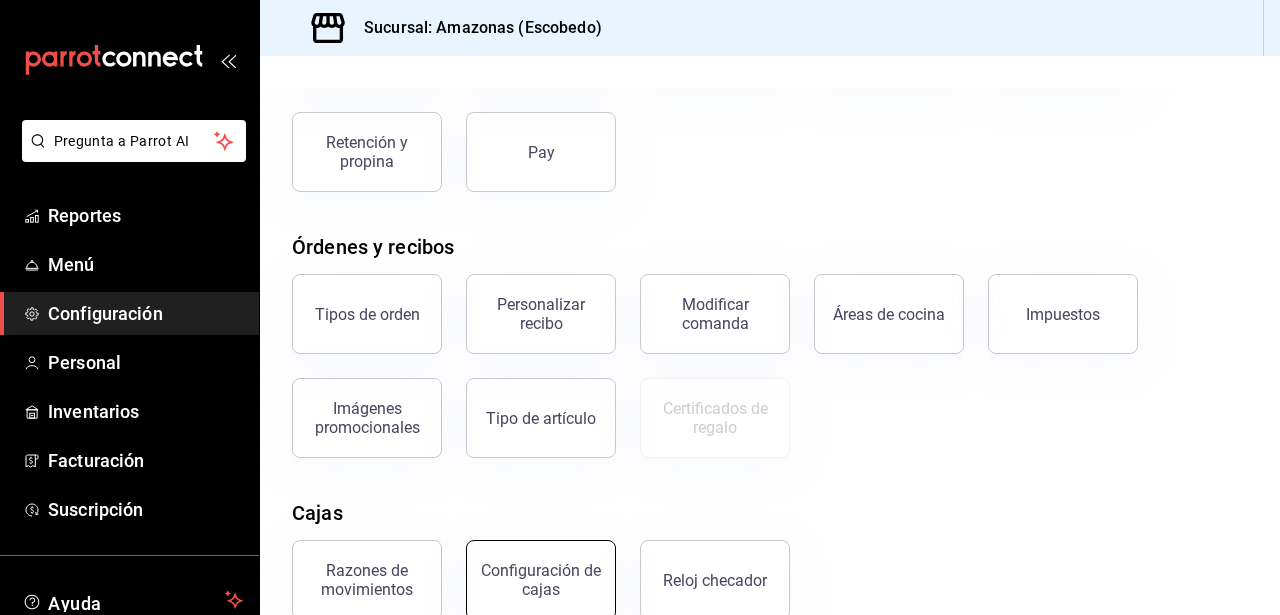 click on "Configuración de cajas" at bounding box center (541, 580) 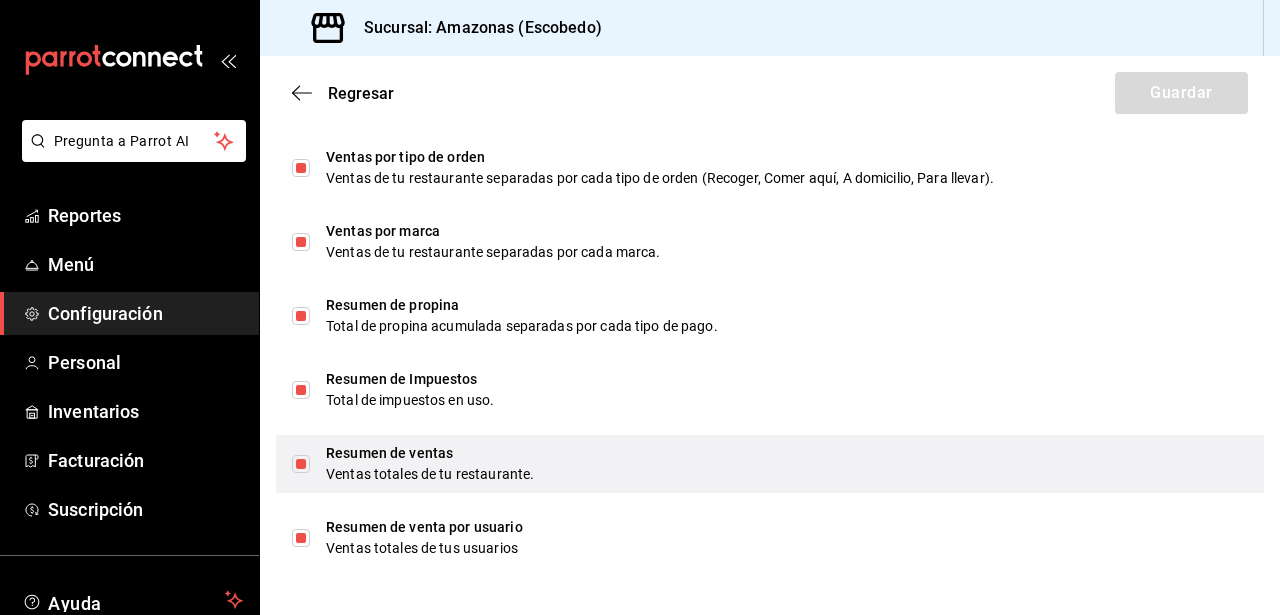 scroll, scrollTop: 1417, scrollLeft: 0, axis: vertical 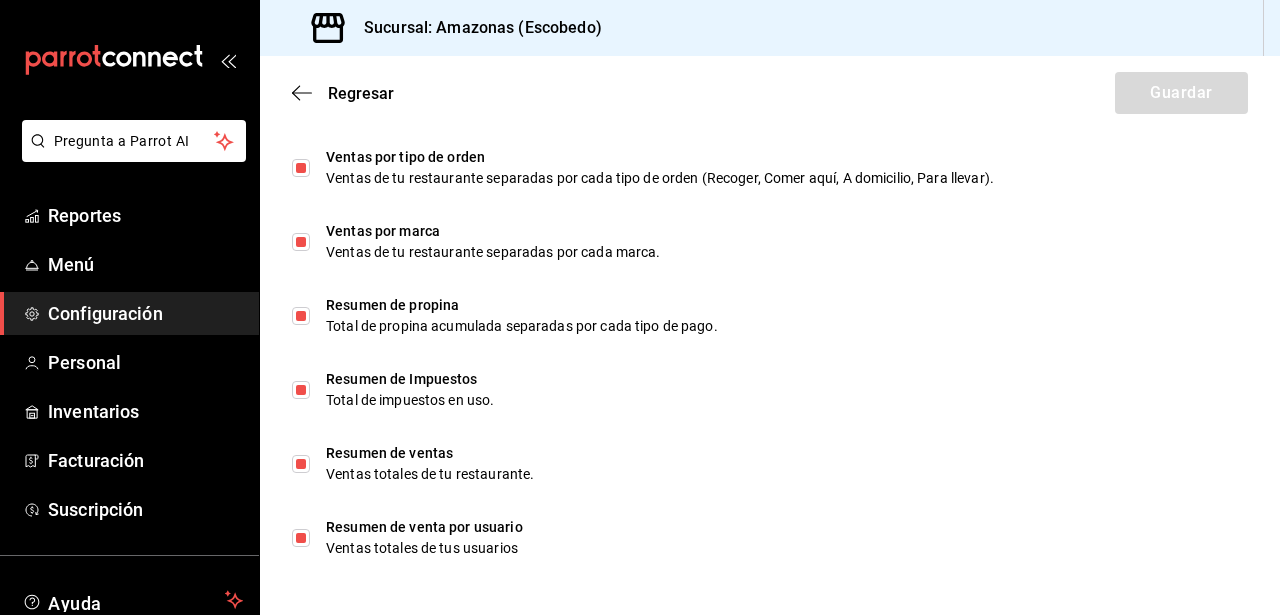 click on "Regresar Guardar" at bounding box center (770, 93) 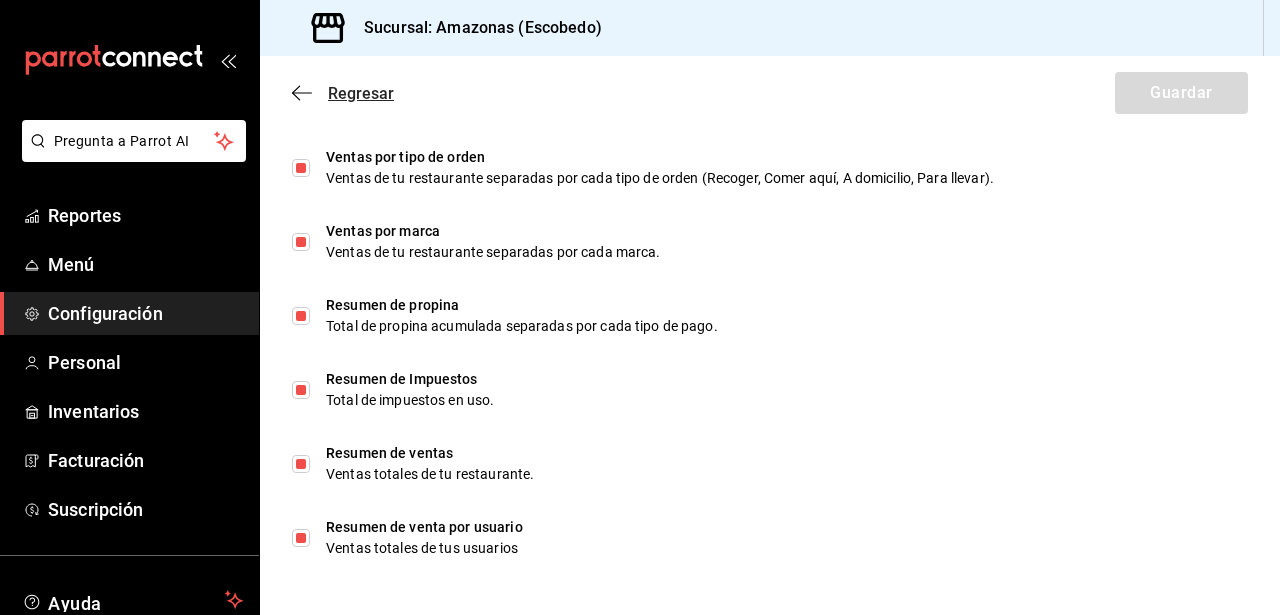 click 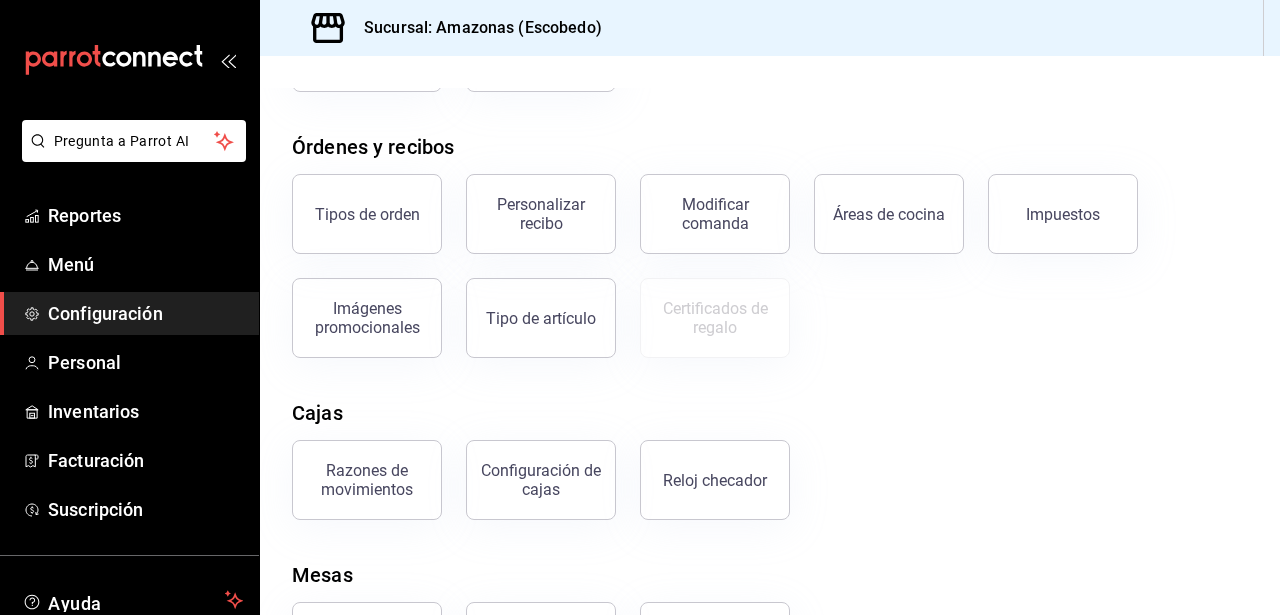 scroll, scrollTop: 399, scrollLeft: 0, axis: vertical 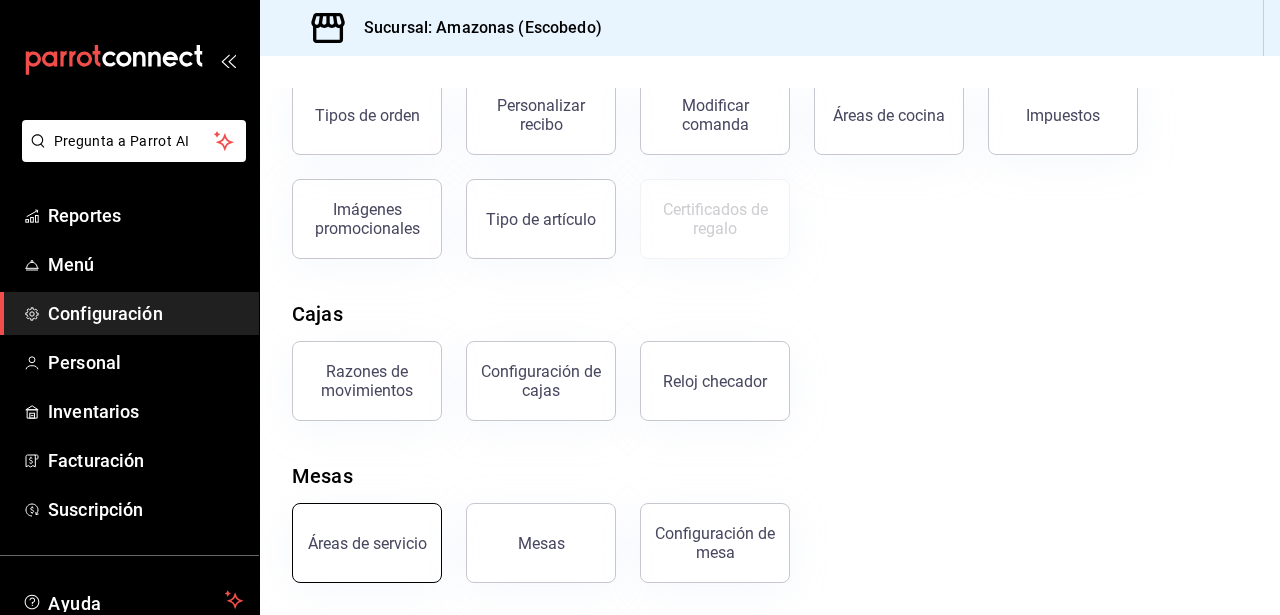 click on "Áreas de servicio" at bounding box center (367, 543) 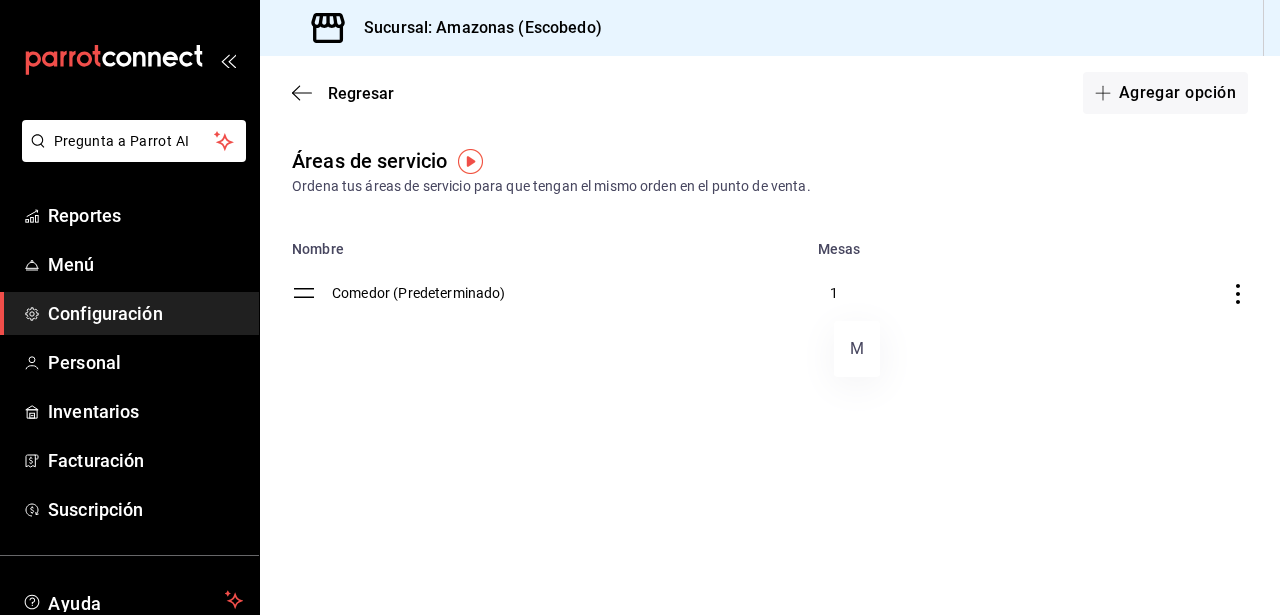 click at bounding box center [640, 307] 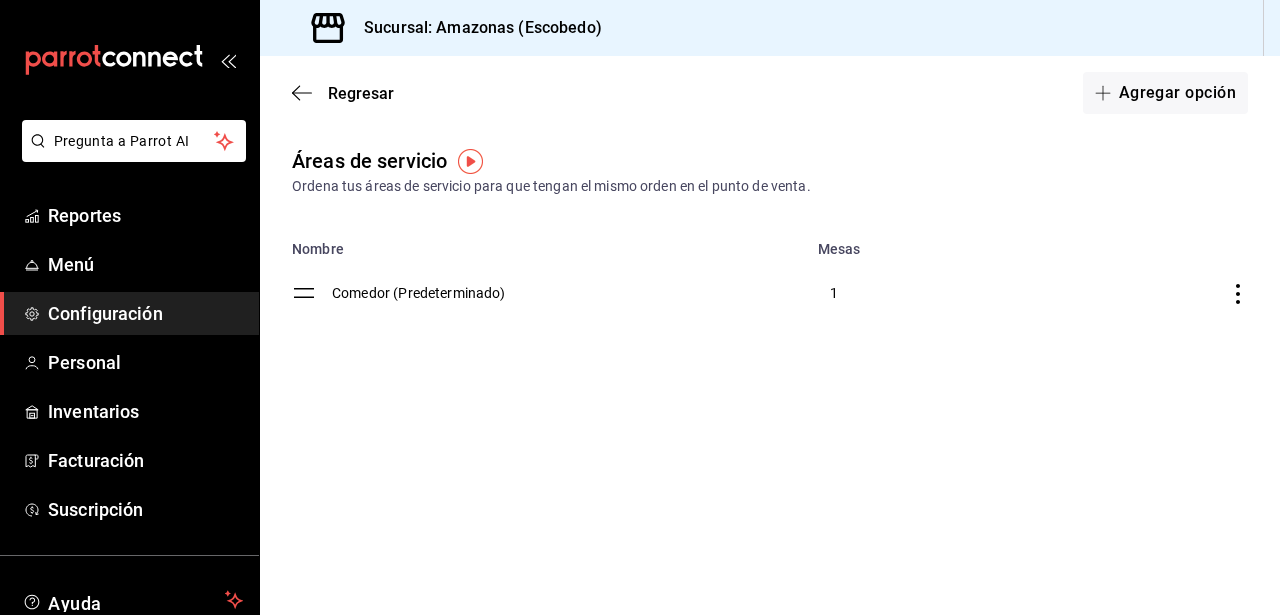 click 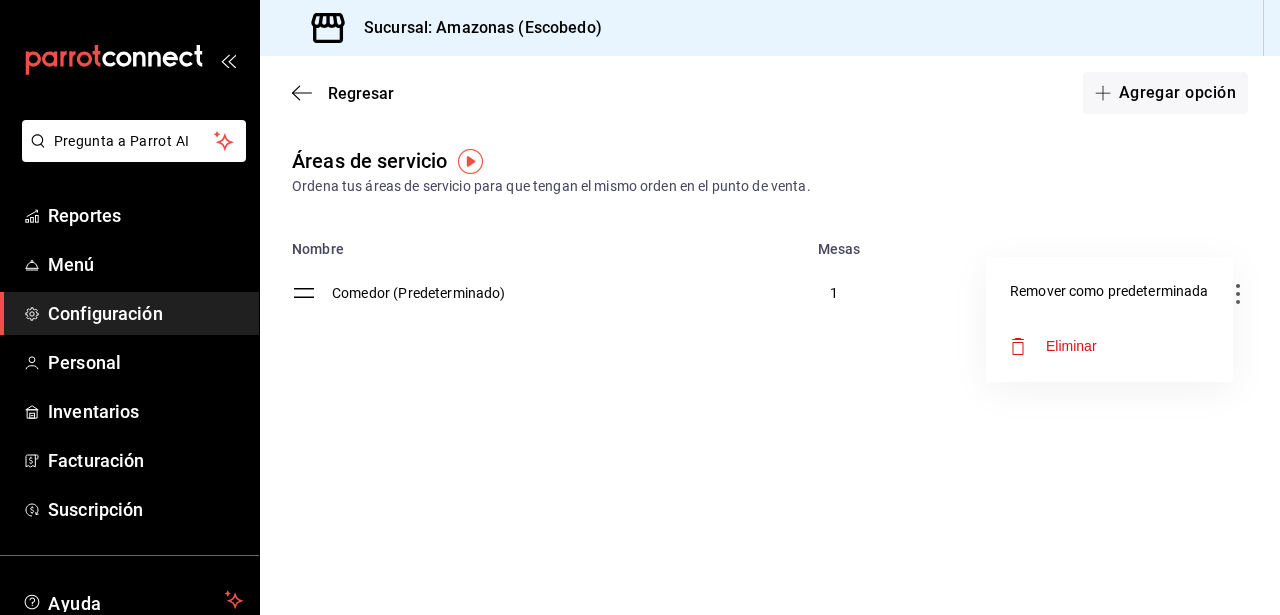click at bounding box center [640, 307] 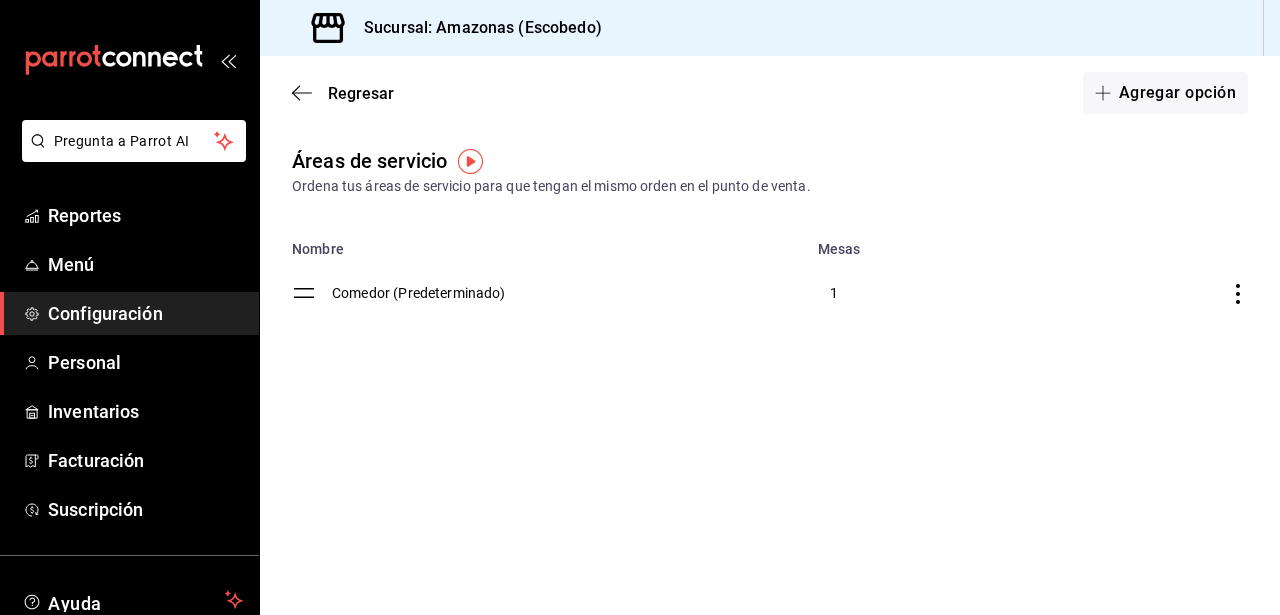 click on "Comedor   (Predeterminado)" at bounding box center [569, 293] 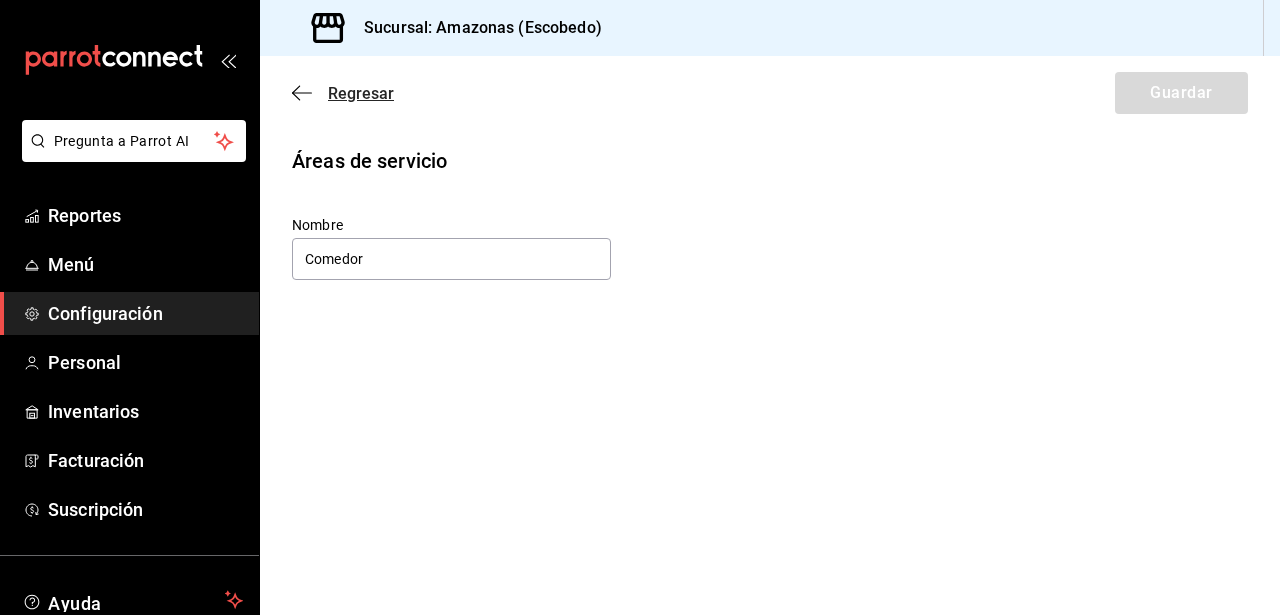 click 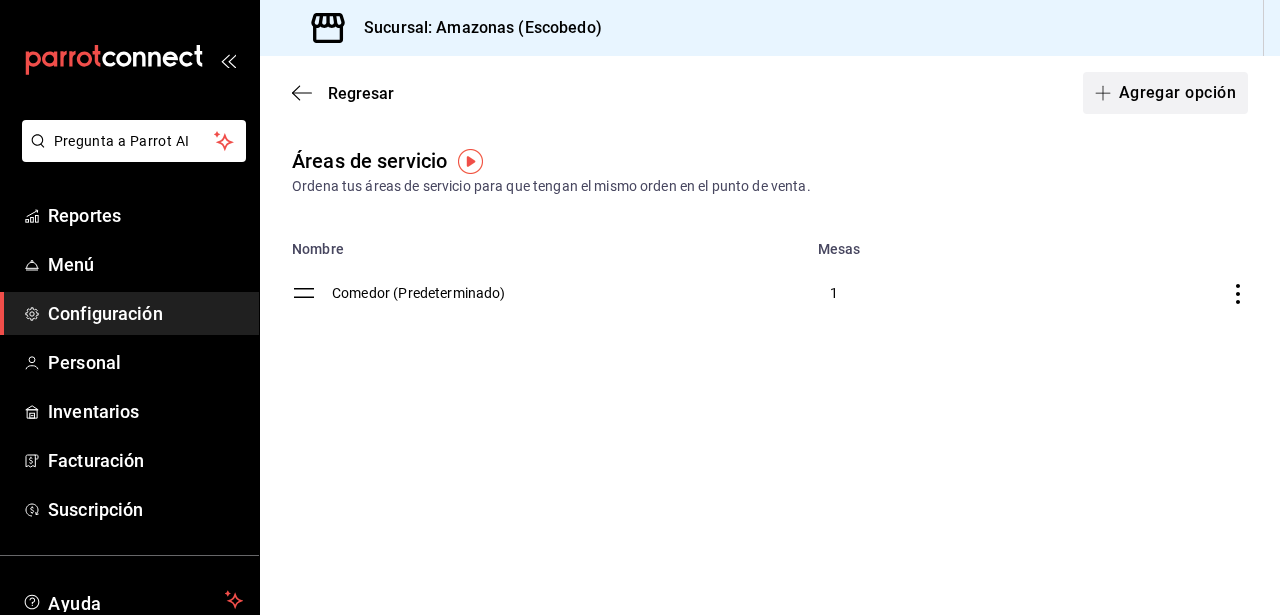 click on "Agregar opción" at bounding box center (1165, 93) 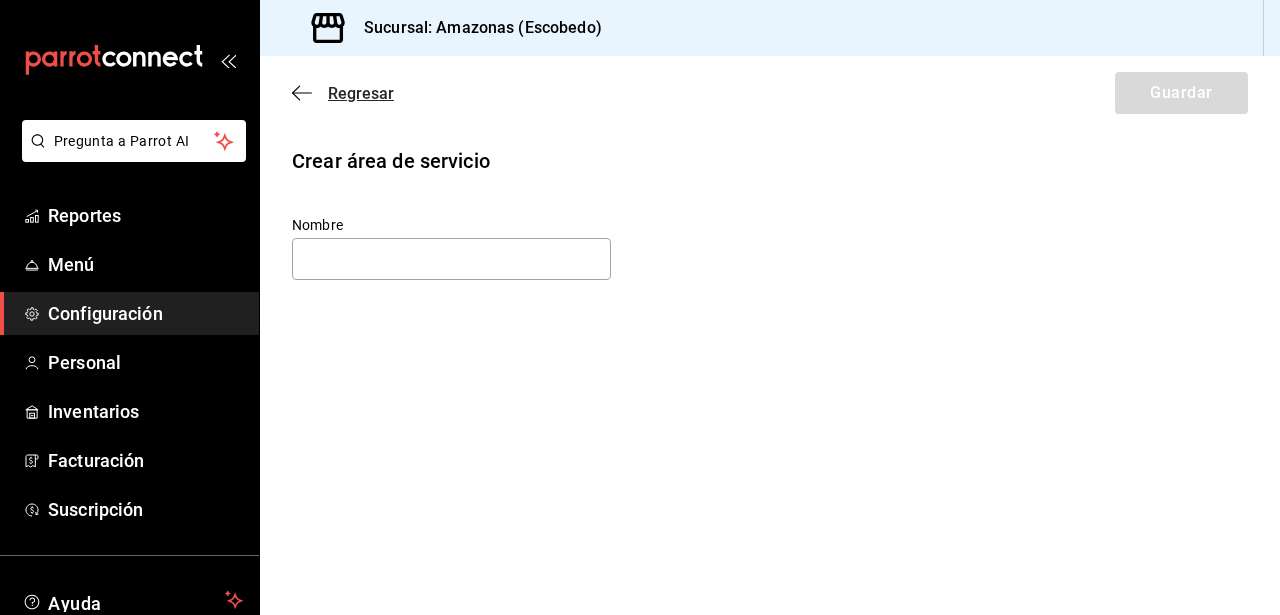 click 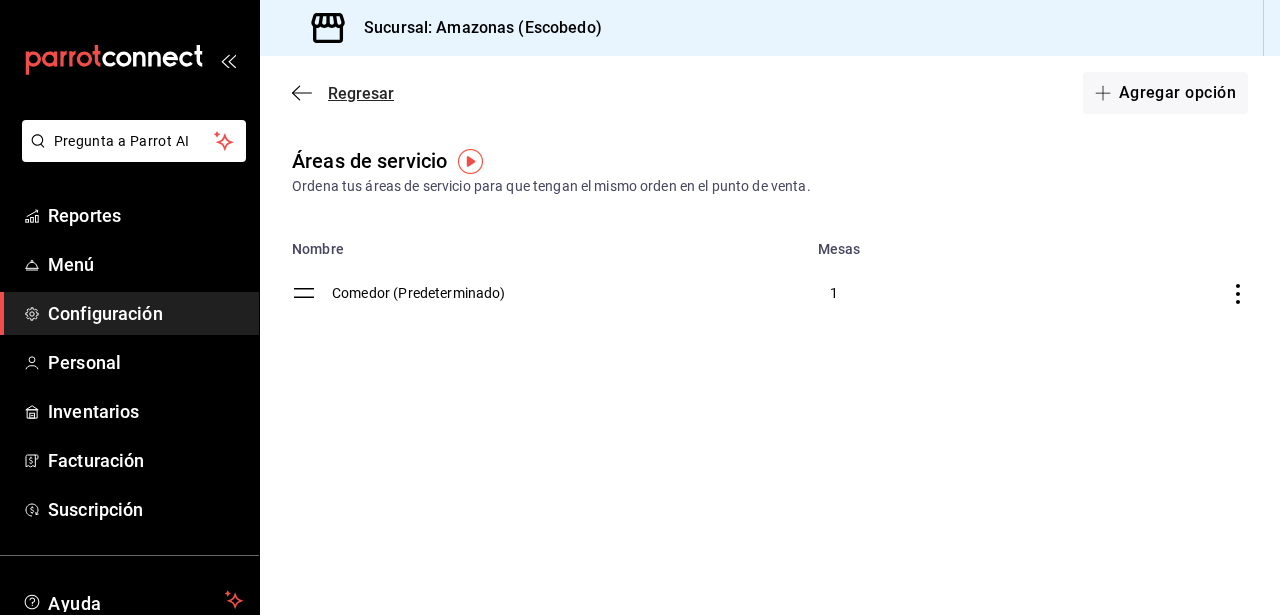 click 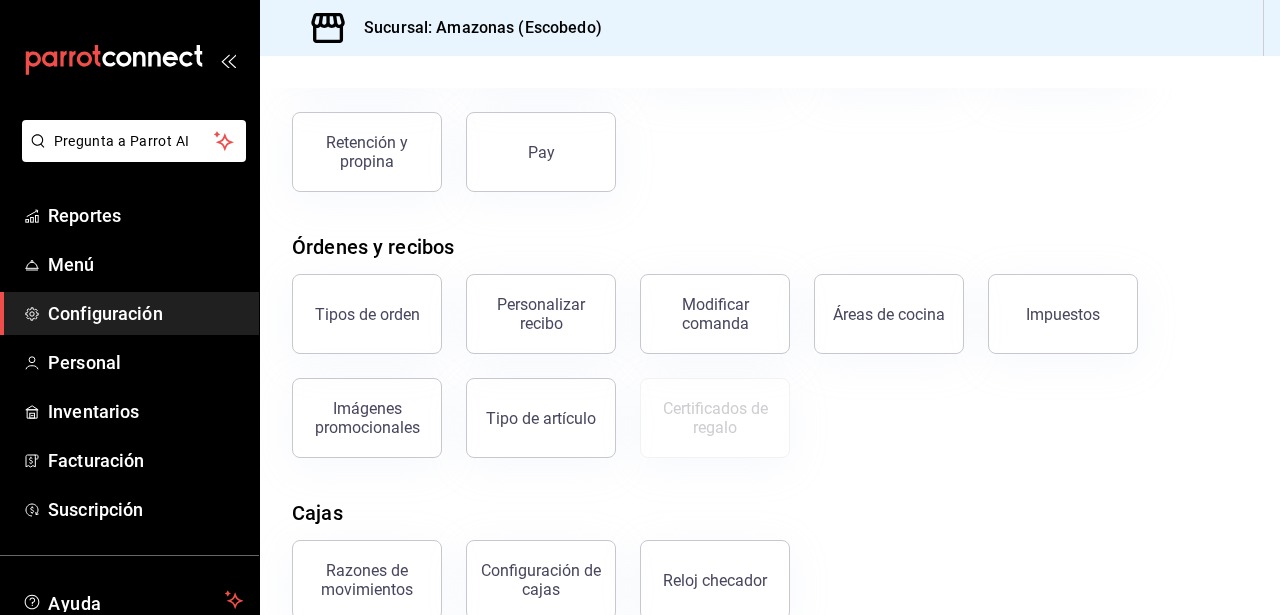 scroll, scrollTop: 399, scrollLeft: 0, axis: vertical 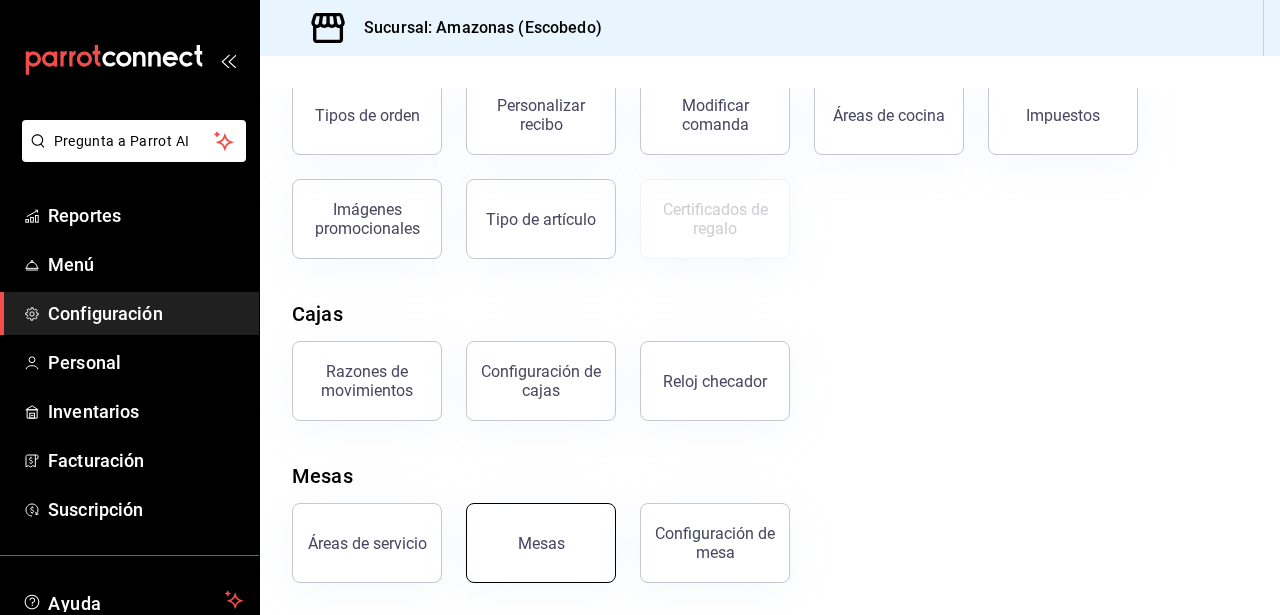click on "Mesas" at bounding box center [541, 543] 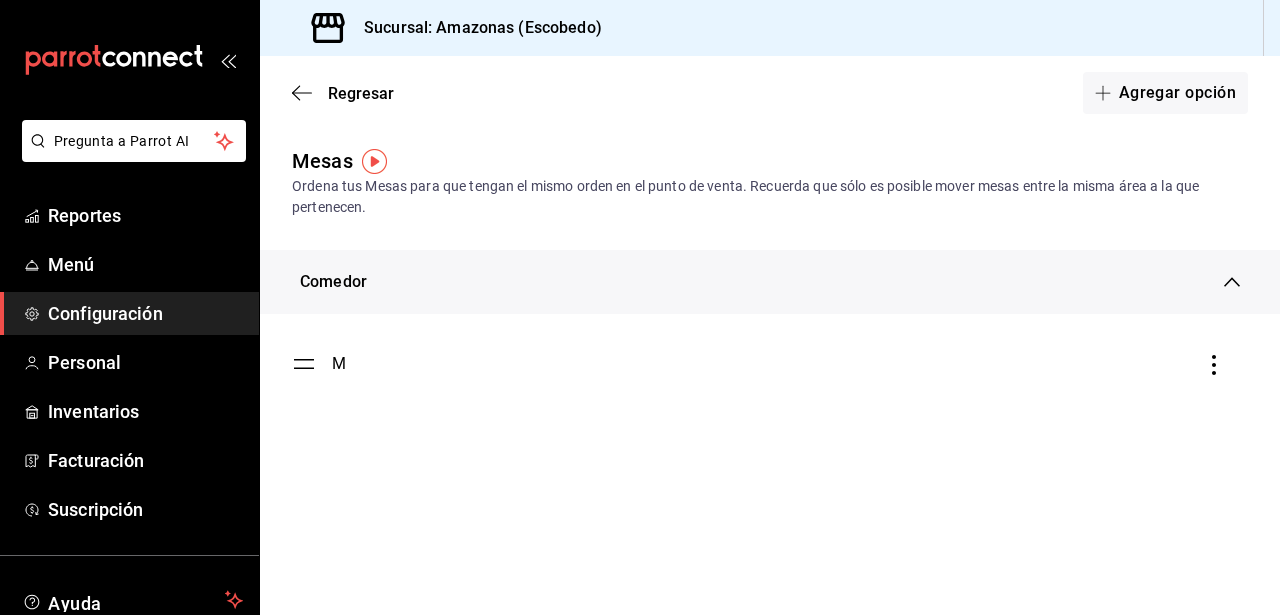 click 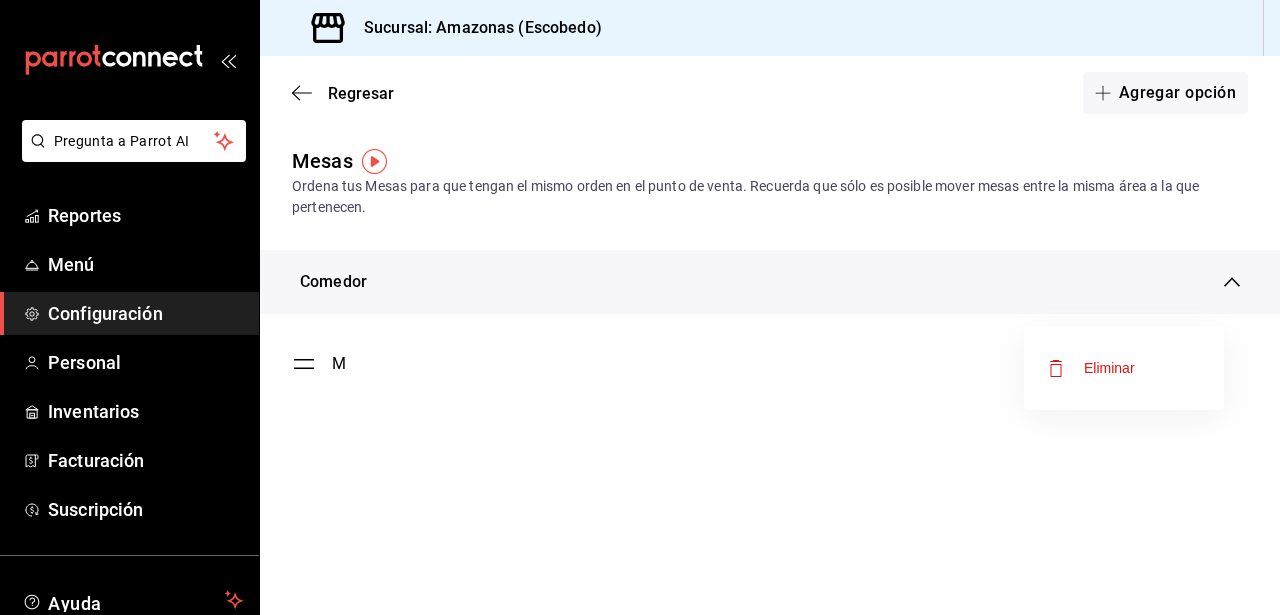 click at bounding box center [640, 307] 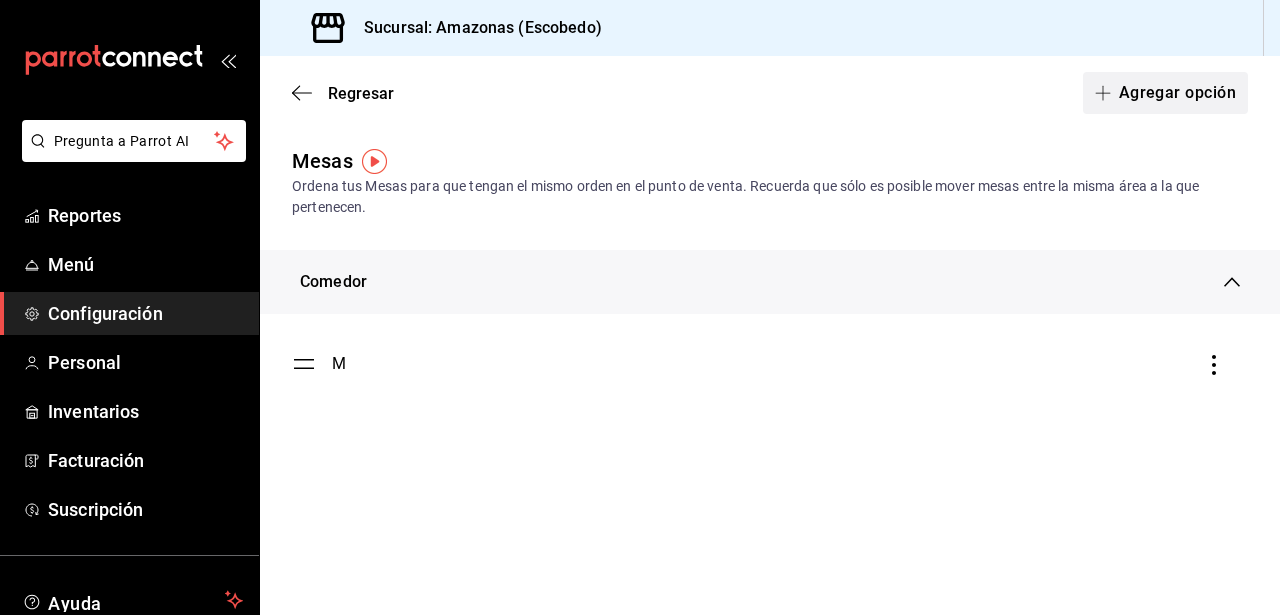 click on "Agregar opción" at bounding box center (1165, 93) 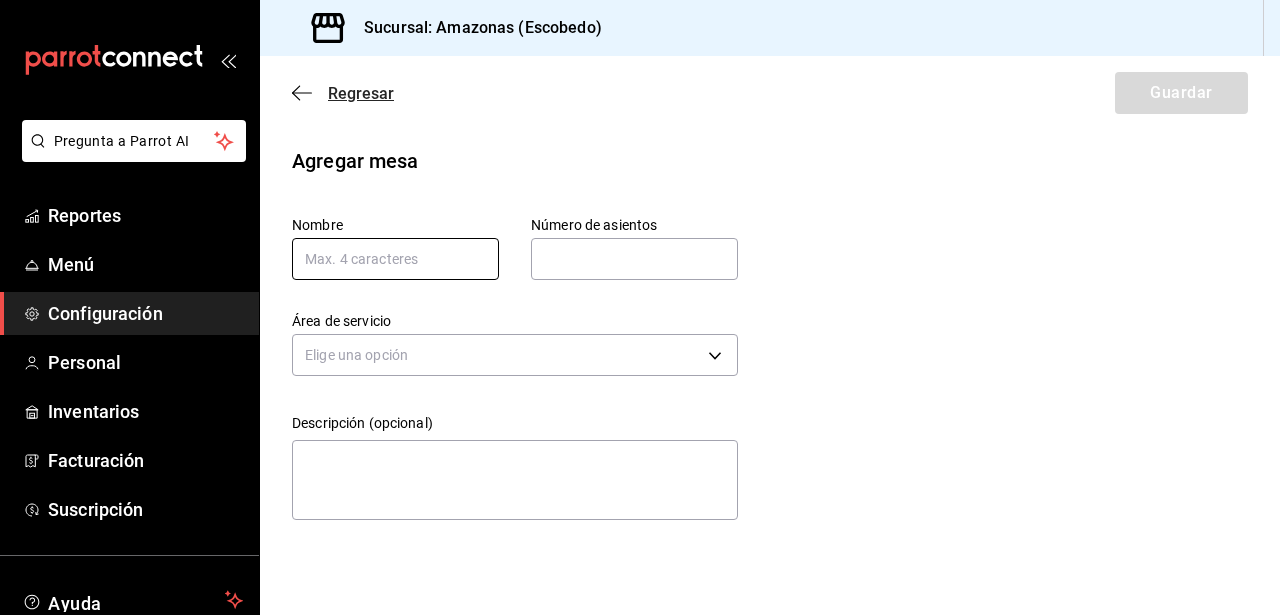 click at bounding box center (395, 259) 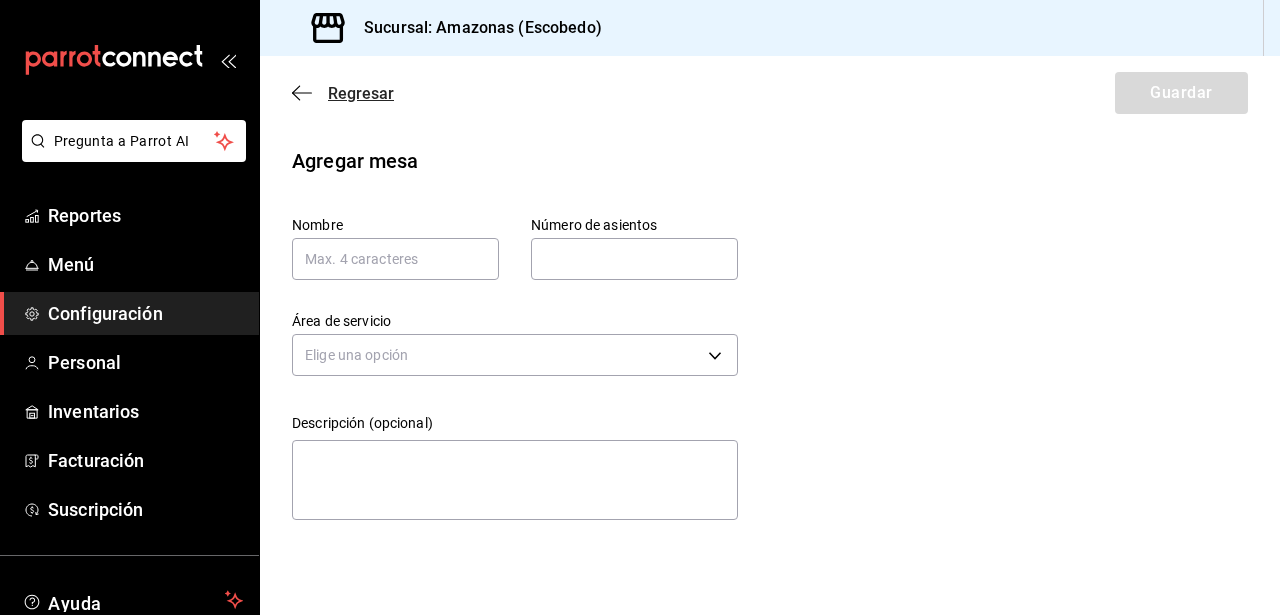 click 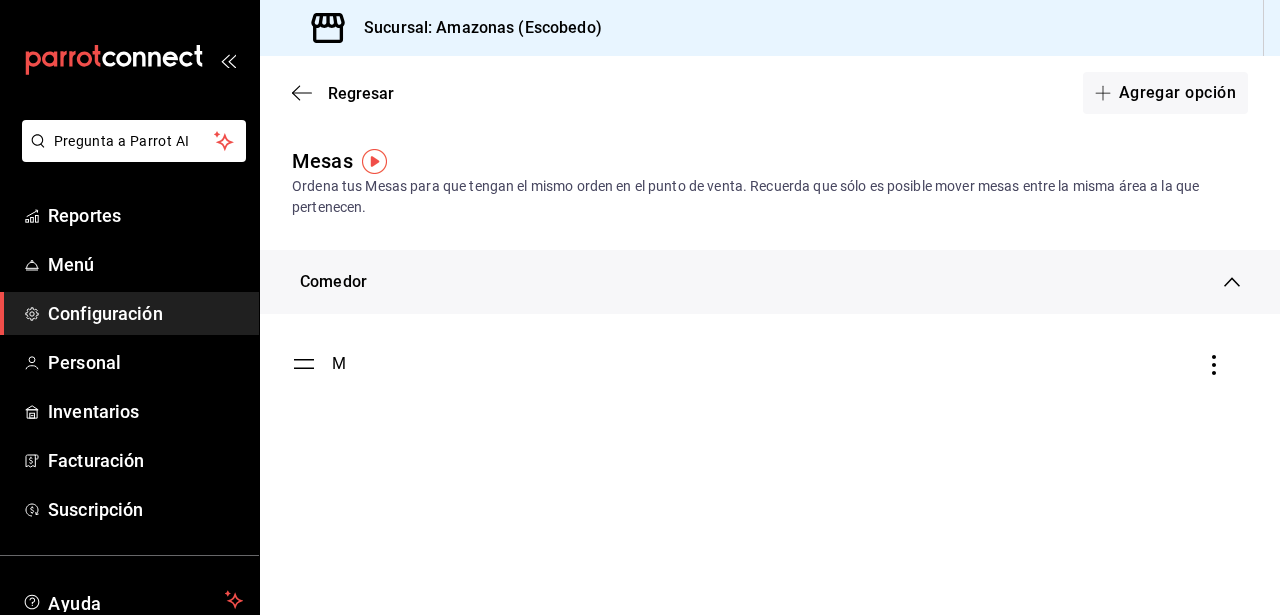 click 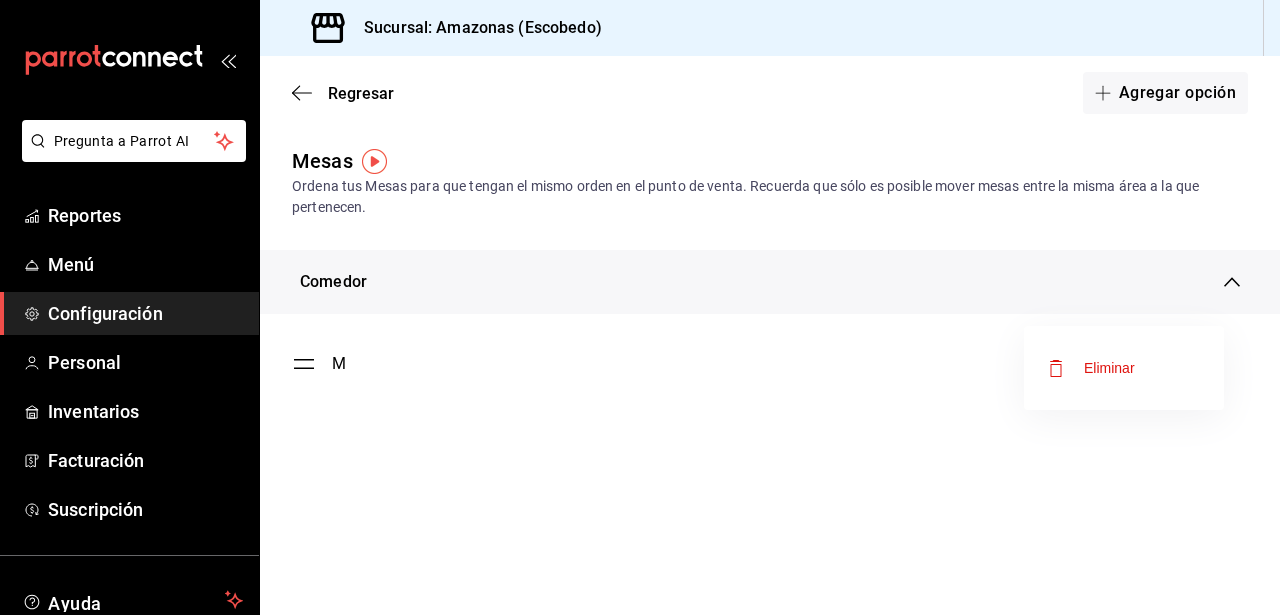 click at bounding box center (640, 307) 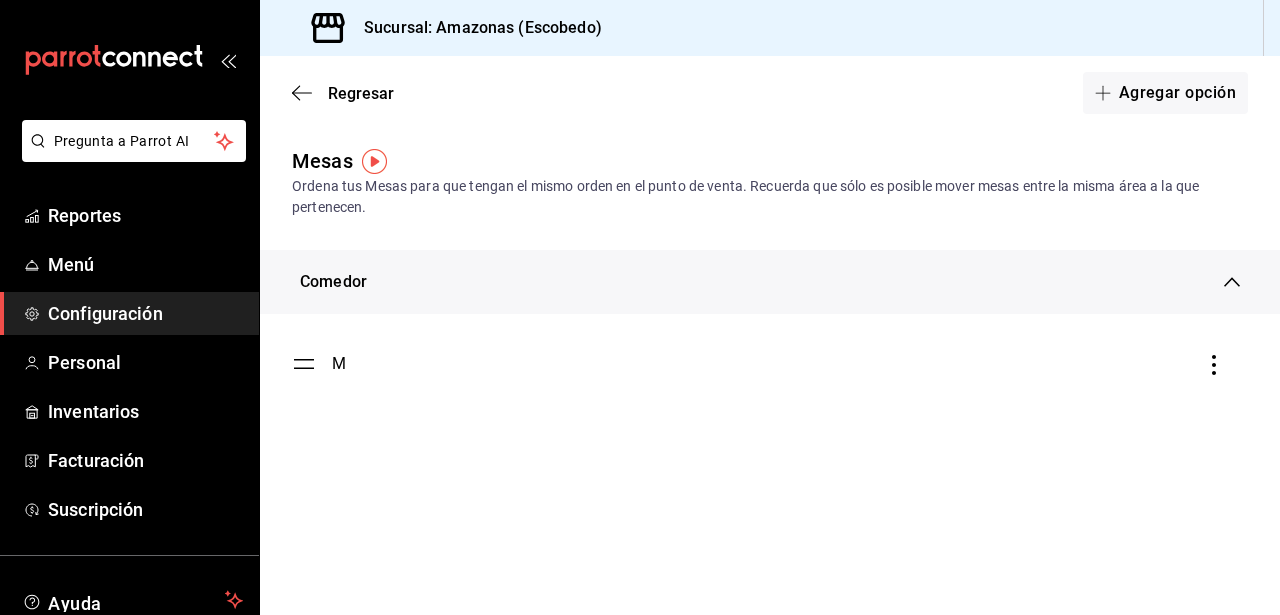 click on "M" at bounding box center [339, 364] 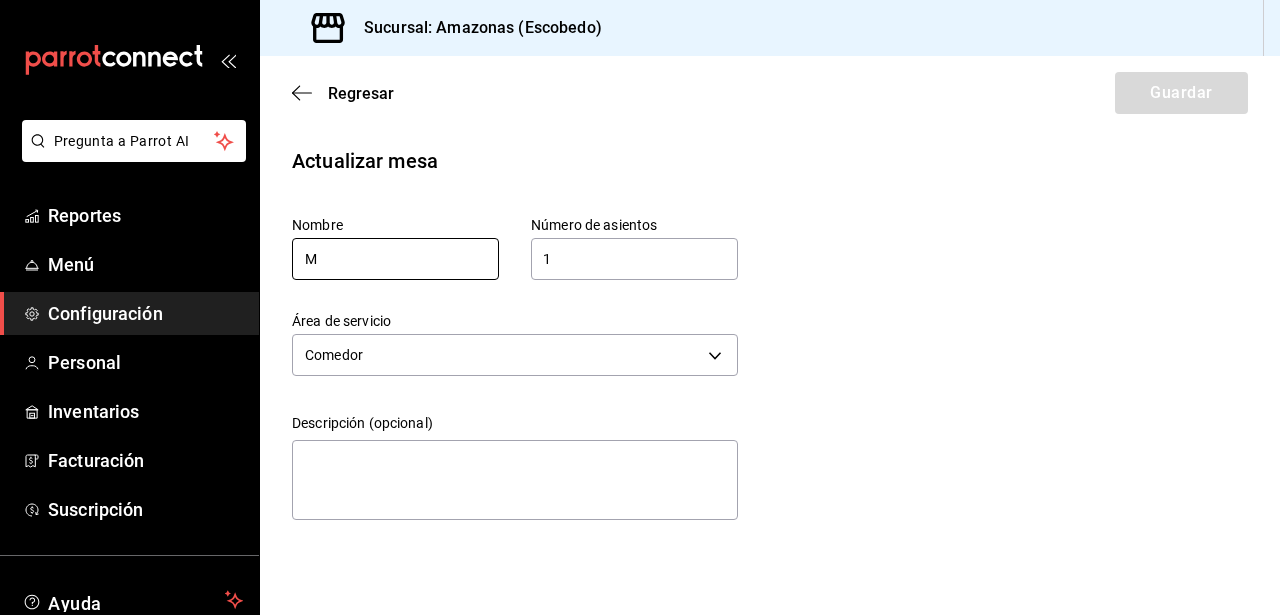 click on "M" at bounding box center [395, 259] 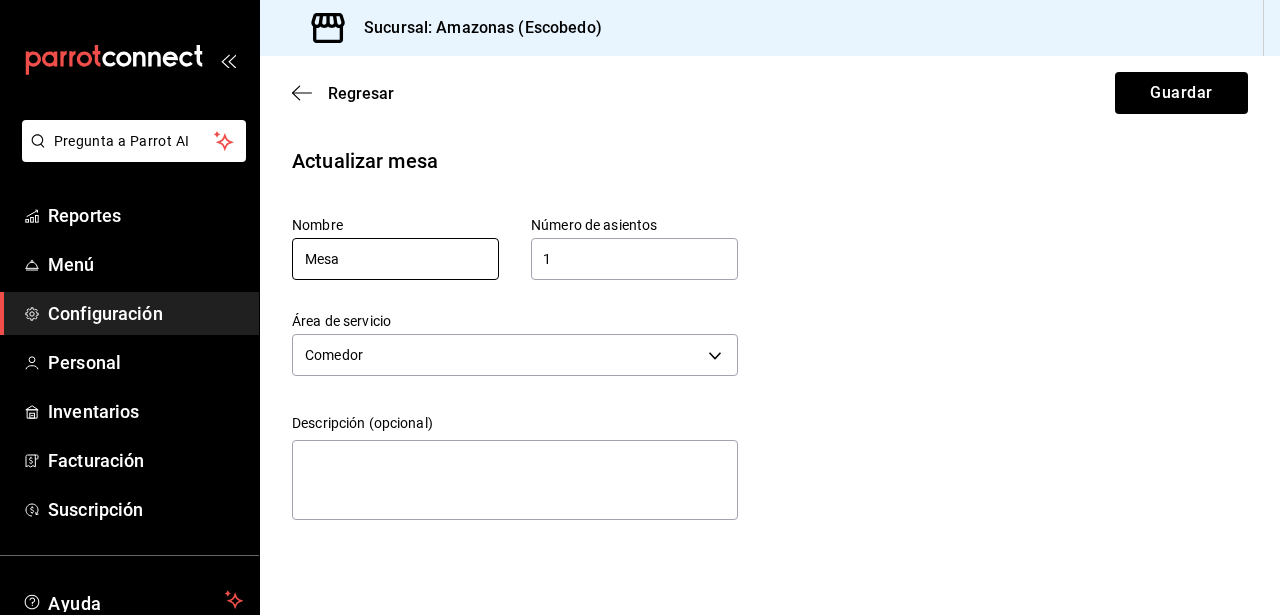 click on "Mesa" at bounding box center (395, 259) 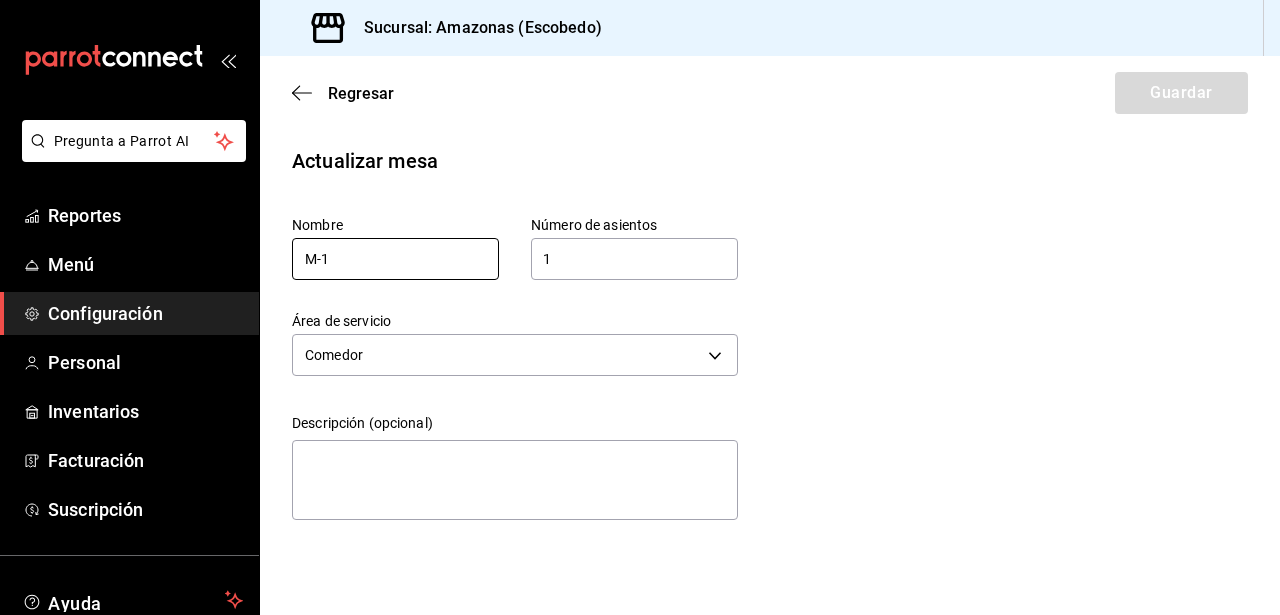 type on "M-1" 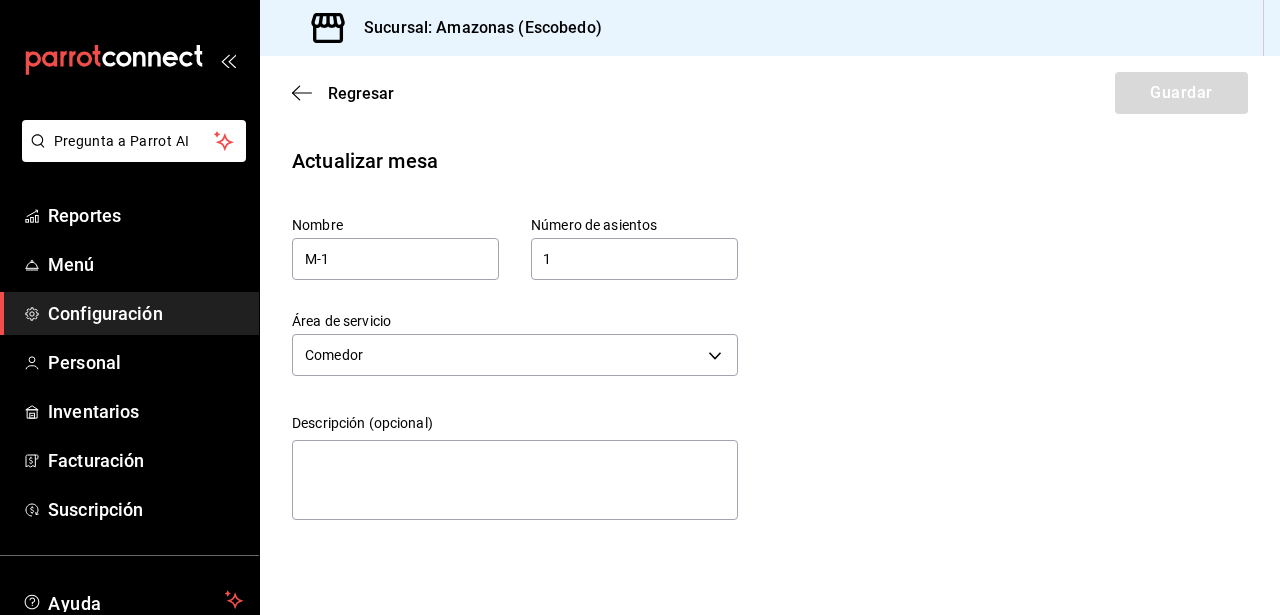 click on "Actualizar mesa Nombre M-1 Número de asientos 1 Número de asientos Área de servicio Comedor 8a3d1adf-361d-48ef-ba93-bf0d1d515e63 Descripción (opcional) x" at bounding box center (770, 337) 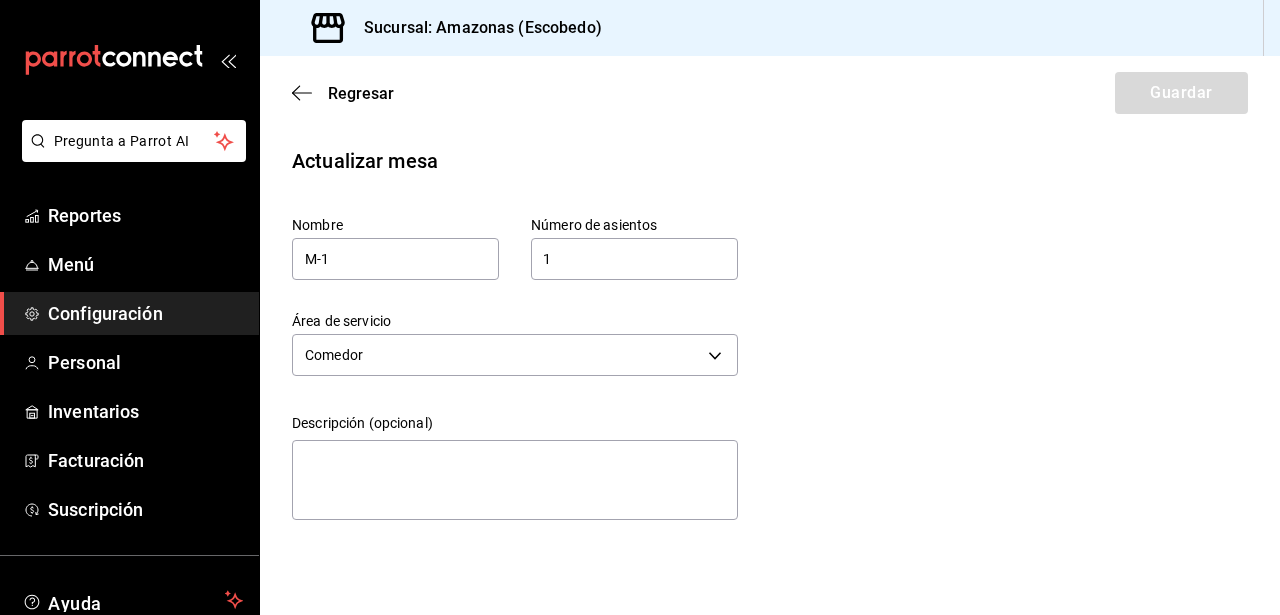 click on "Nombre M-1 Número de asientos 1 Número de asientos" at bounding box center (483, 216) 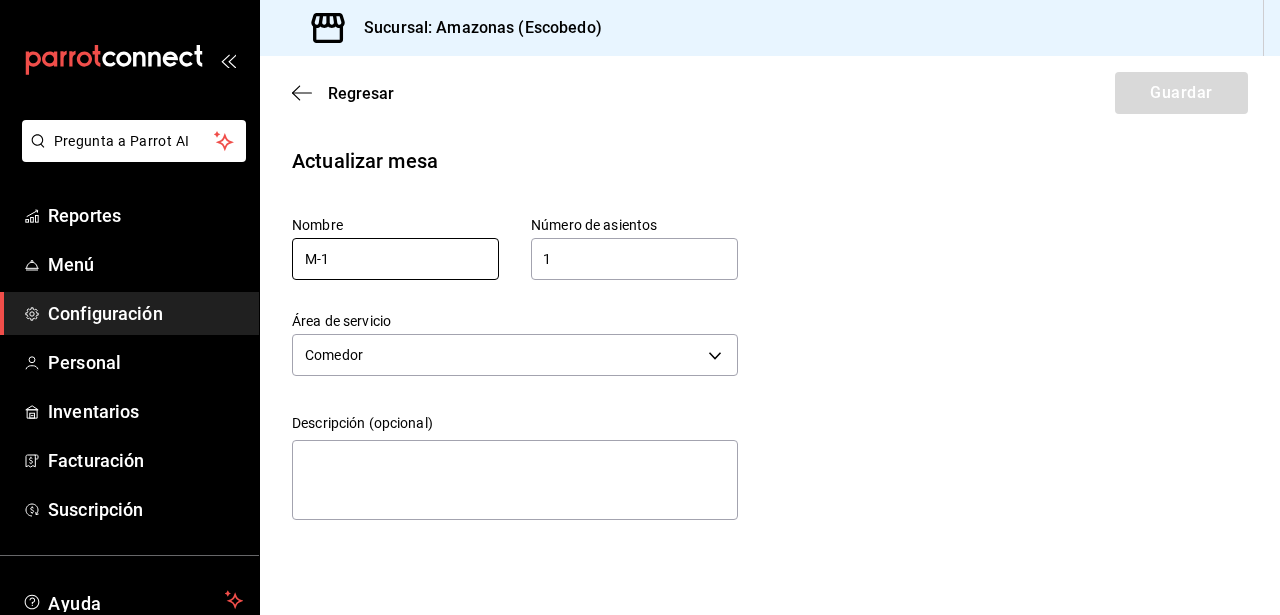click on "M-1" at bounding box center (395, 259) 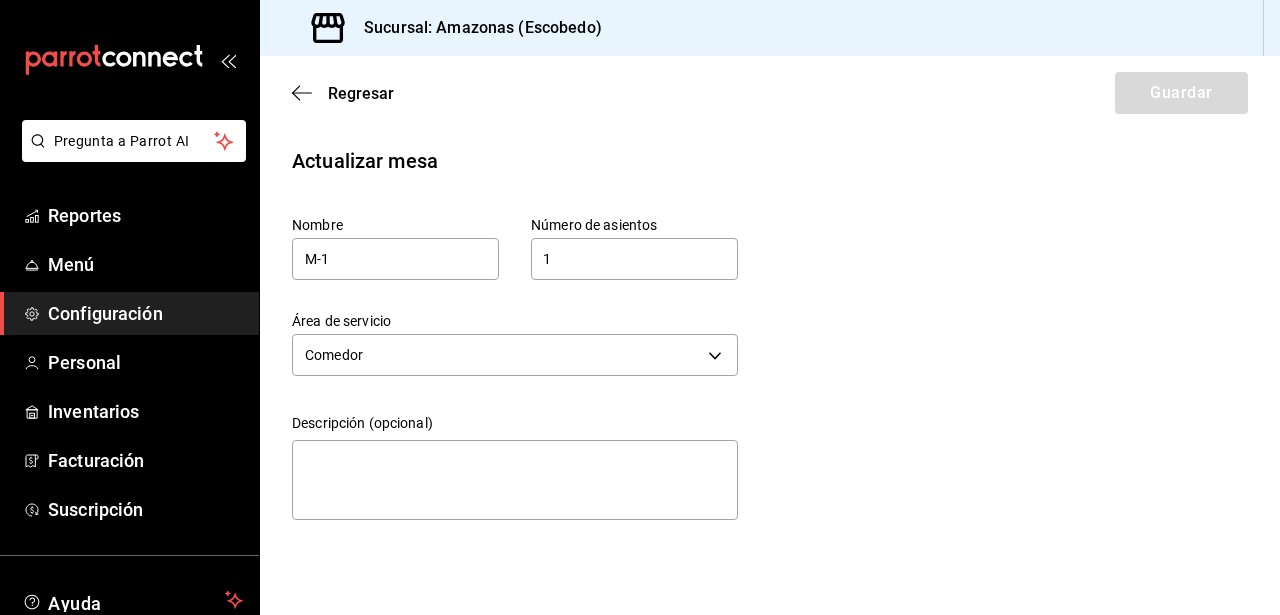 click on "Regresar Guardar" at bounding box center [770, 93] 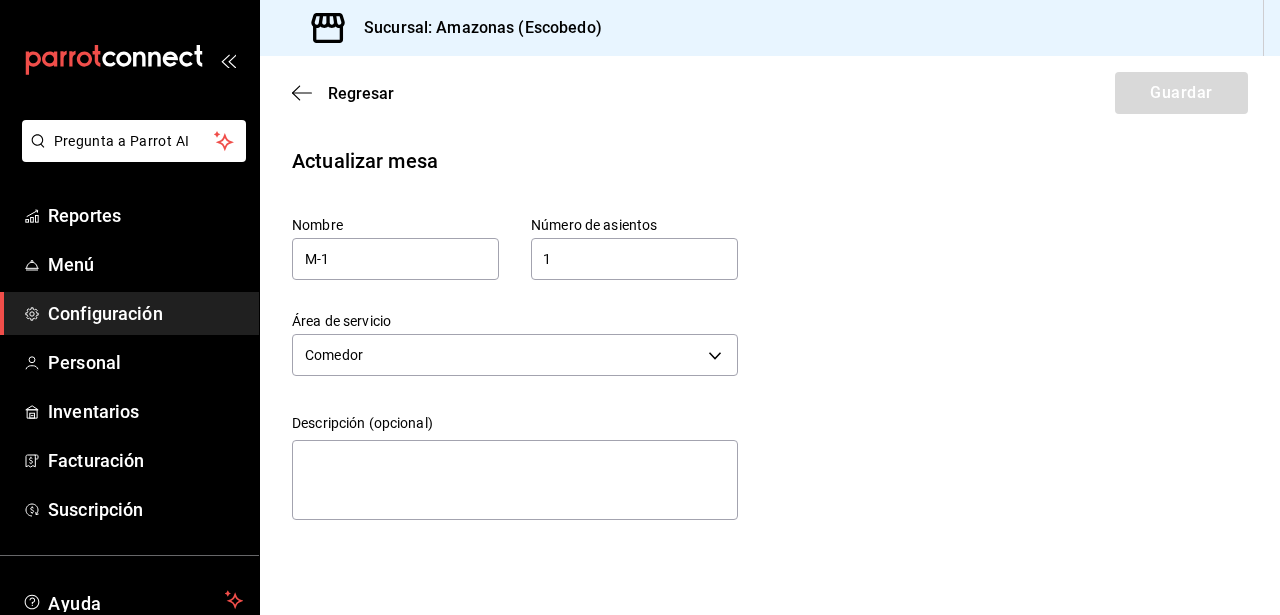 click on "1" at bounding box center [634, 259] 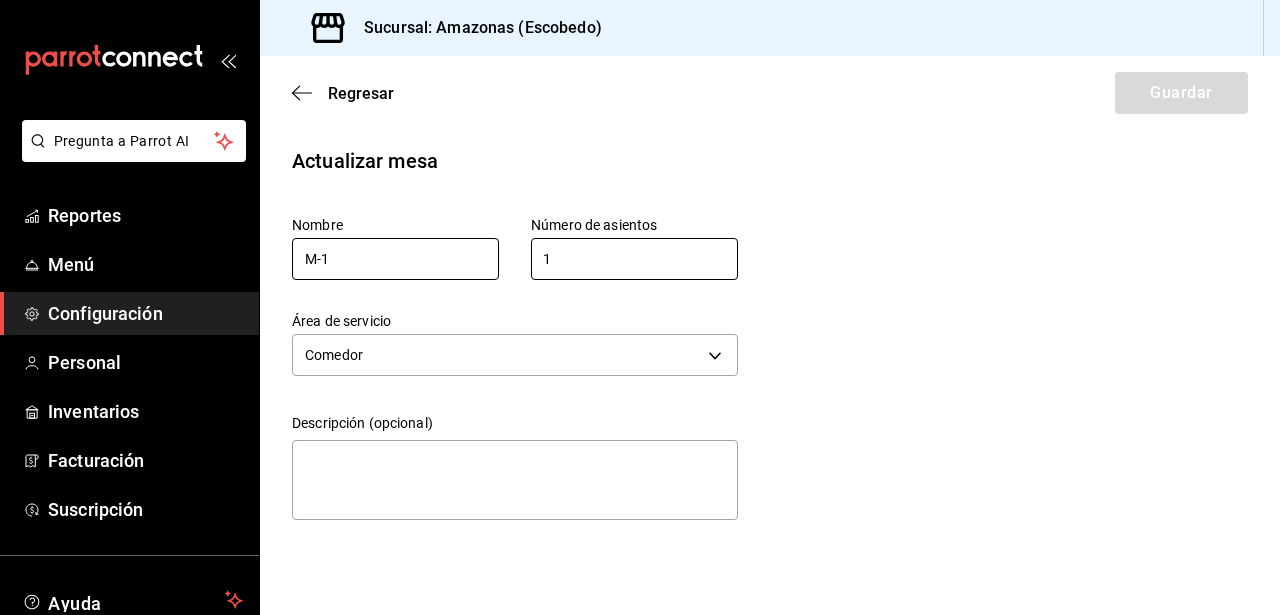 click on "M-1" at bounding box center [395, 259] 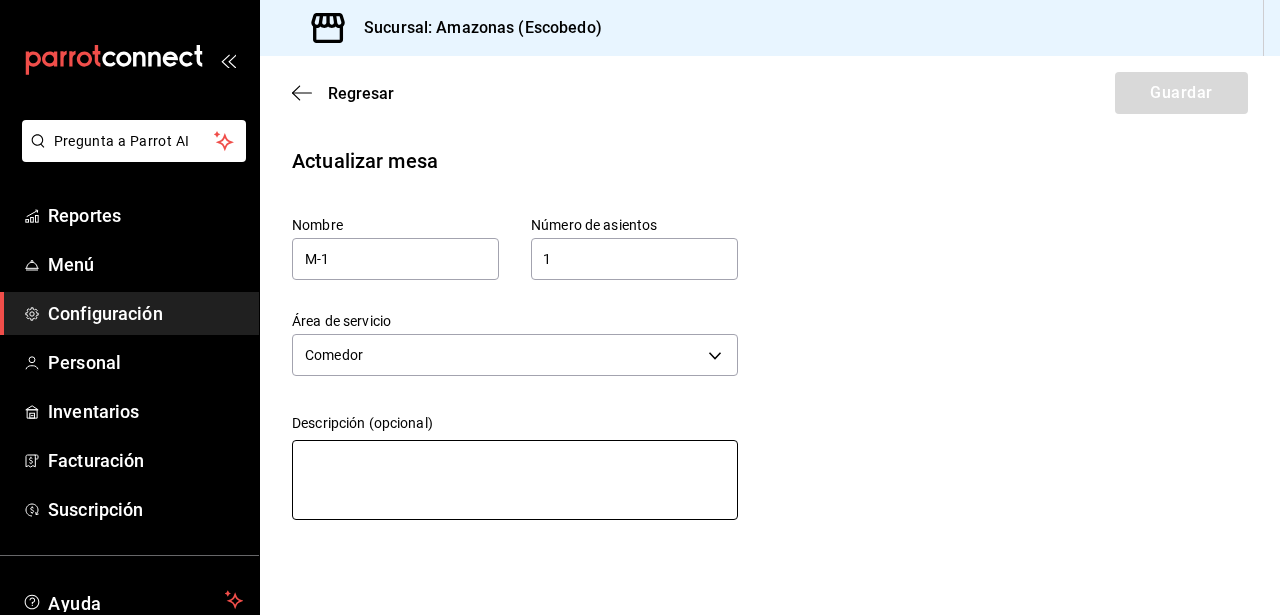 click at bounding box center [515, 480] 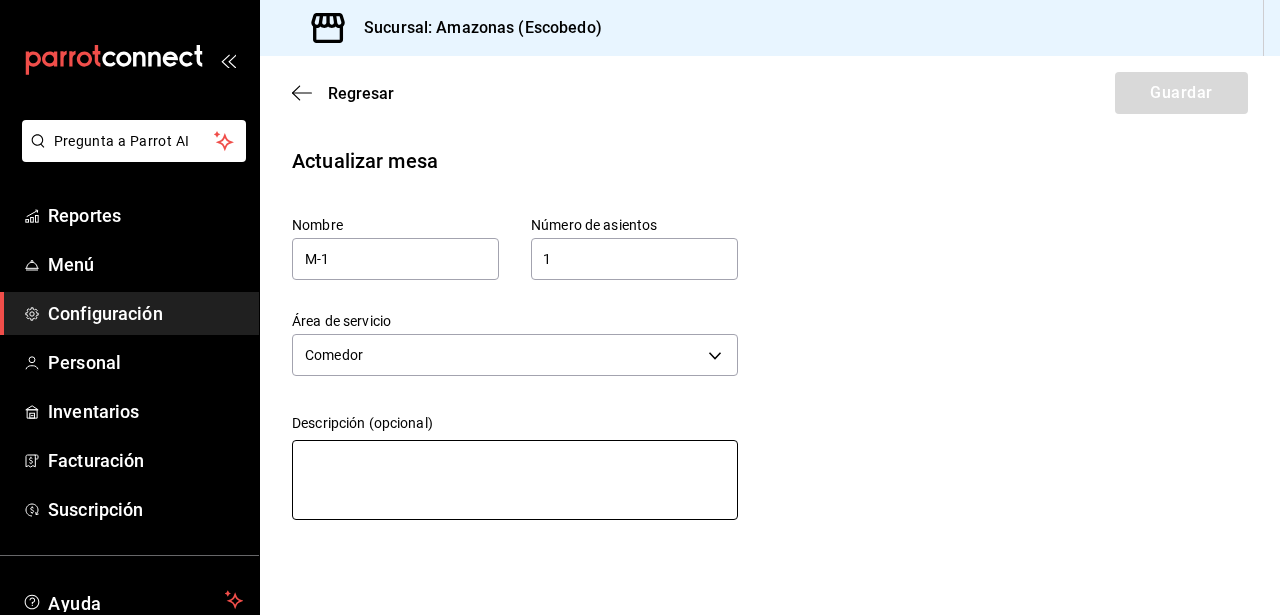 type on "x" 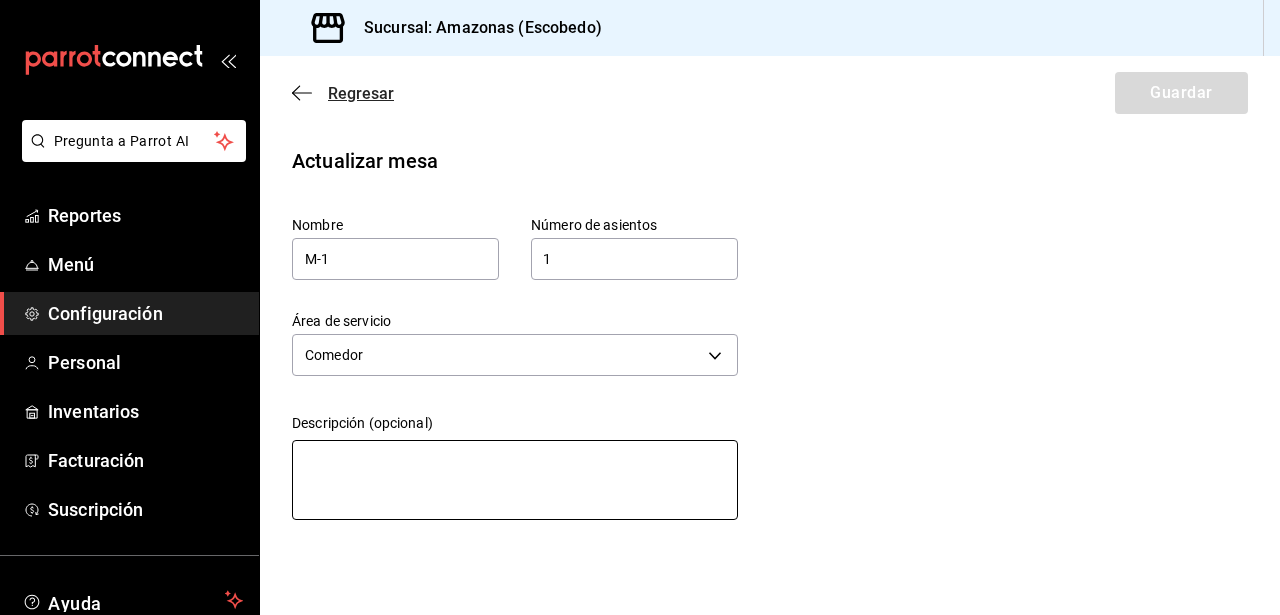 type 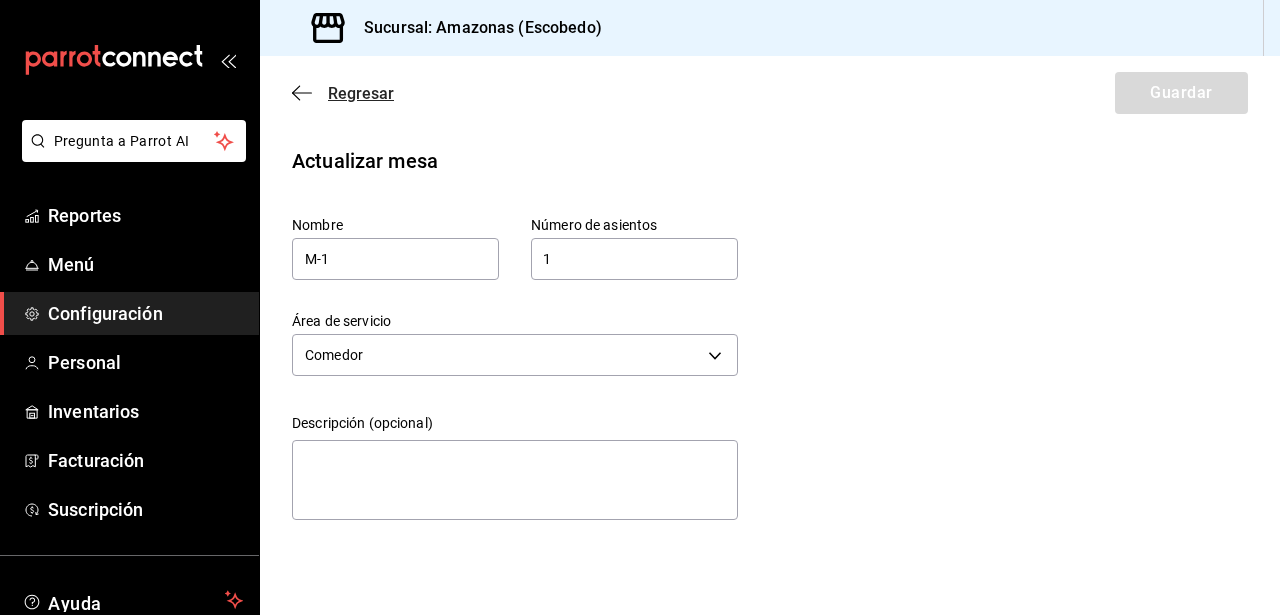 type on "x" 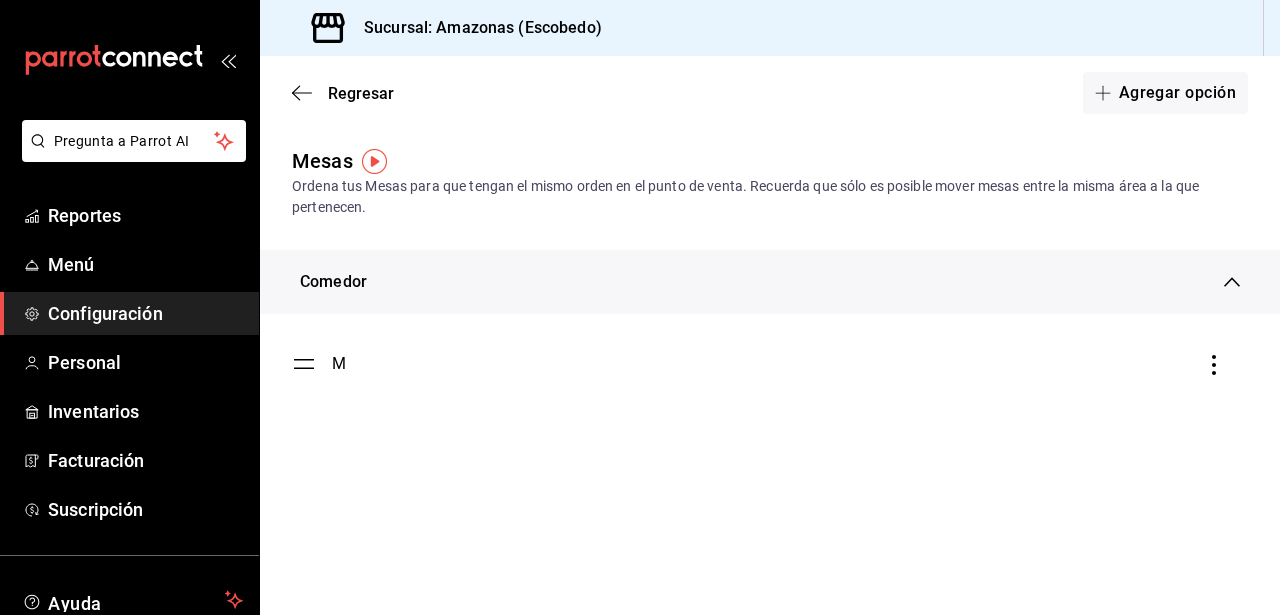 click on "M" at bounding box center (339, 364) 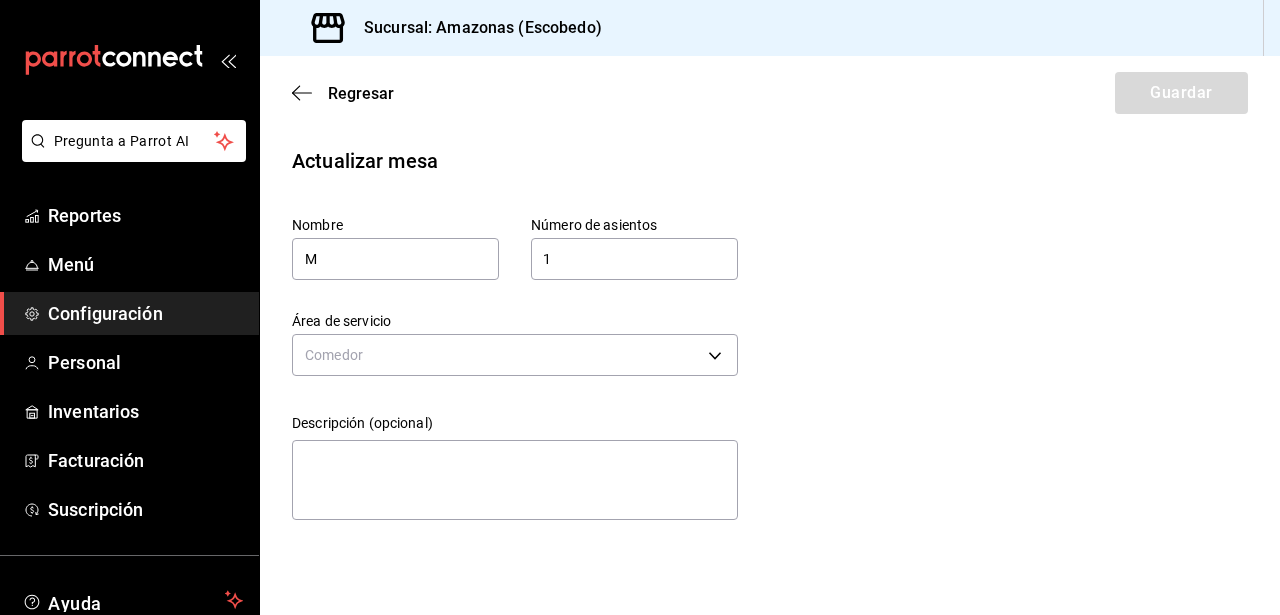 type on "1" 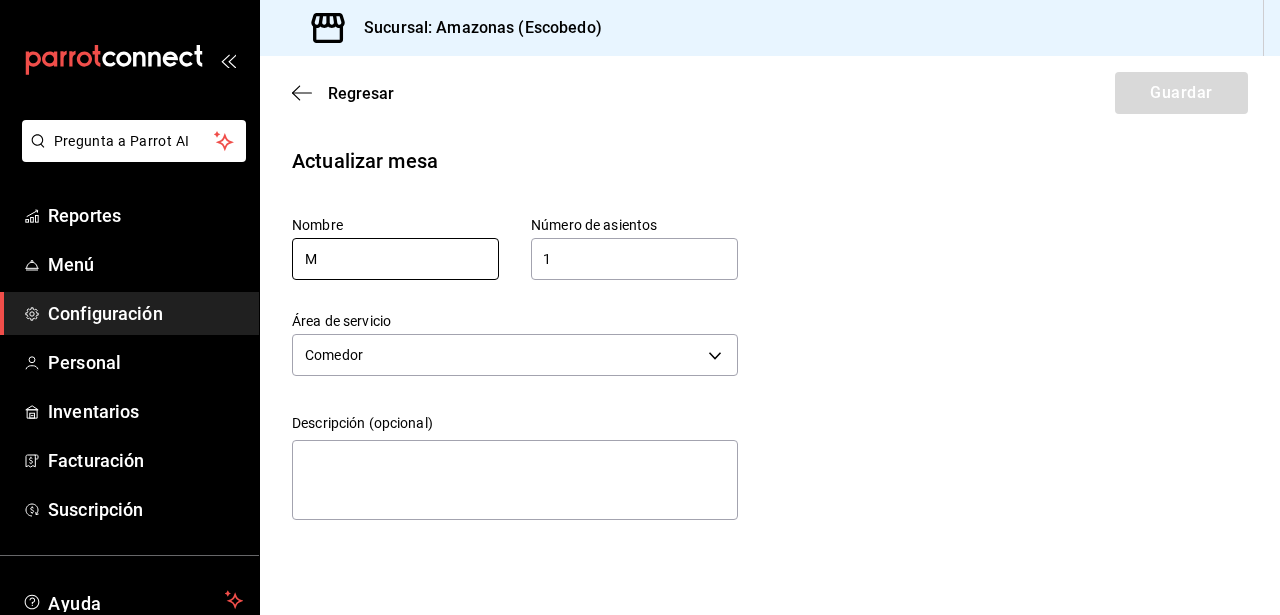 click on "M" at bounding box center (395, 259) 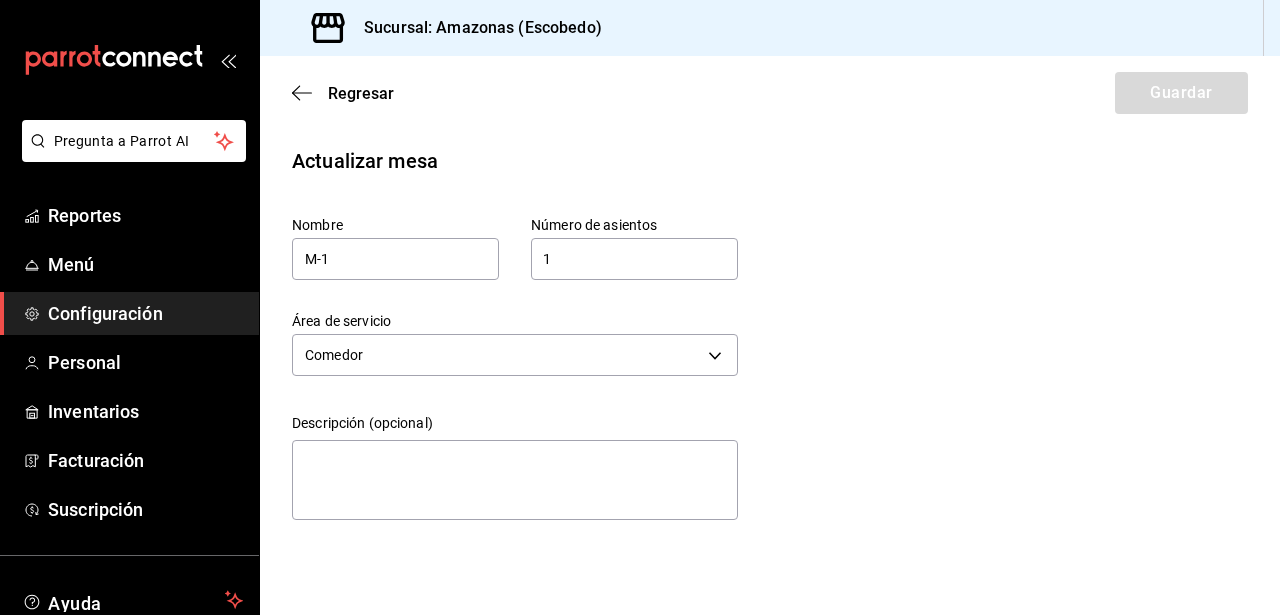 click on "Regresar Guardar" at bounding box center (770, 93) 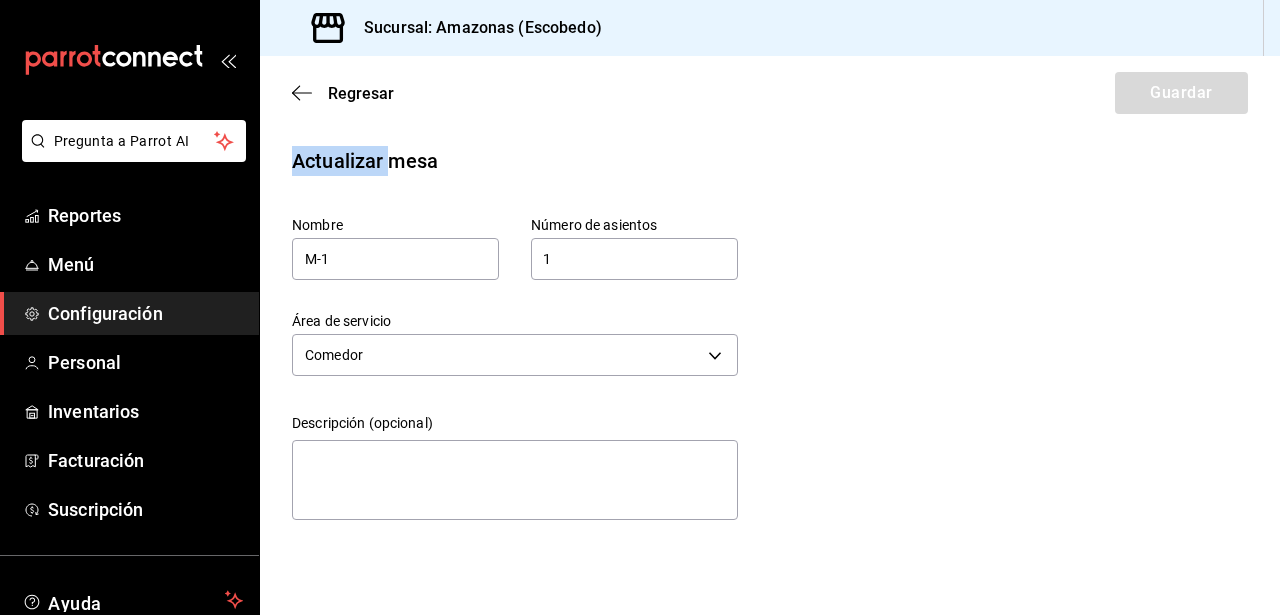 click on "Regresar Guardar" at bounding box center (770, 93) 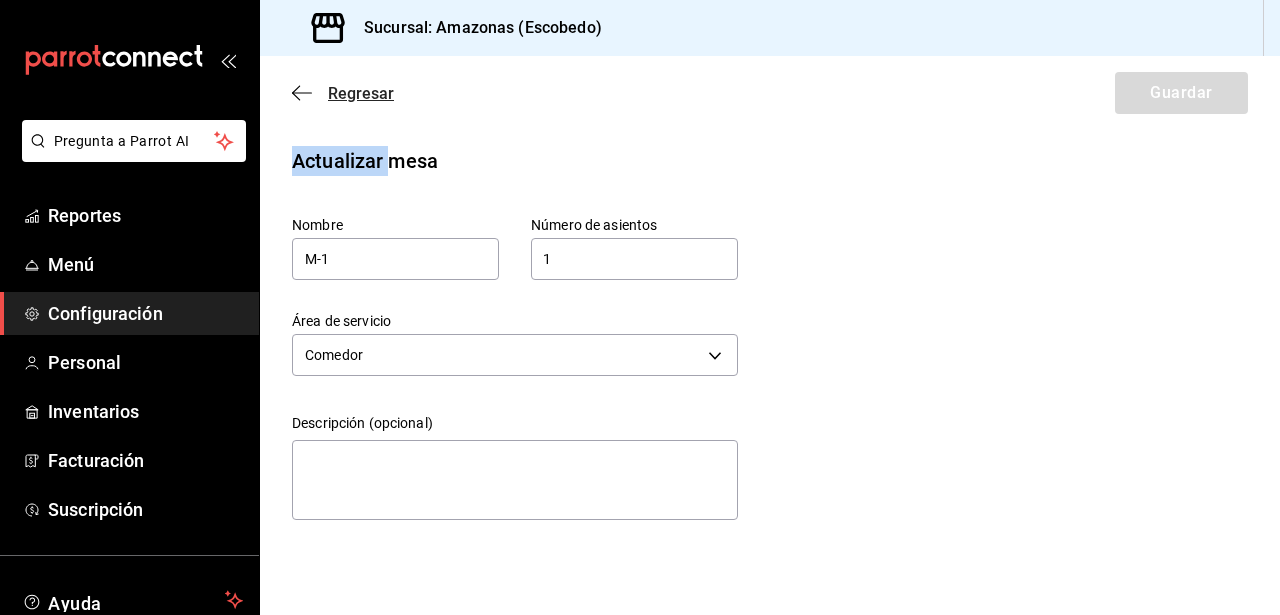 click on "Regresar" at bounding box center [361, 93] 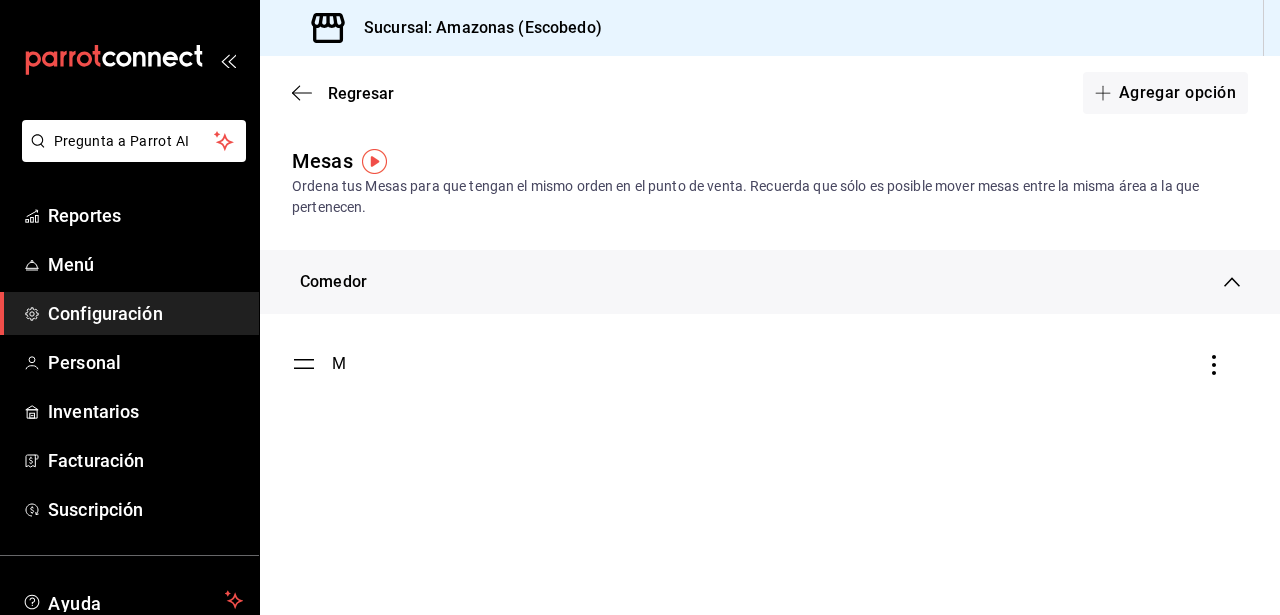 type 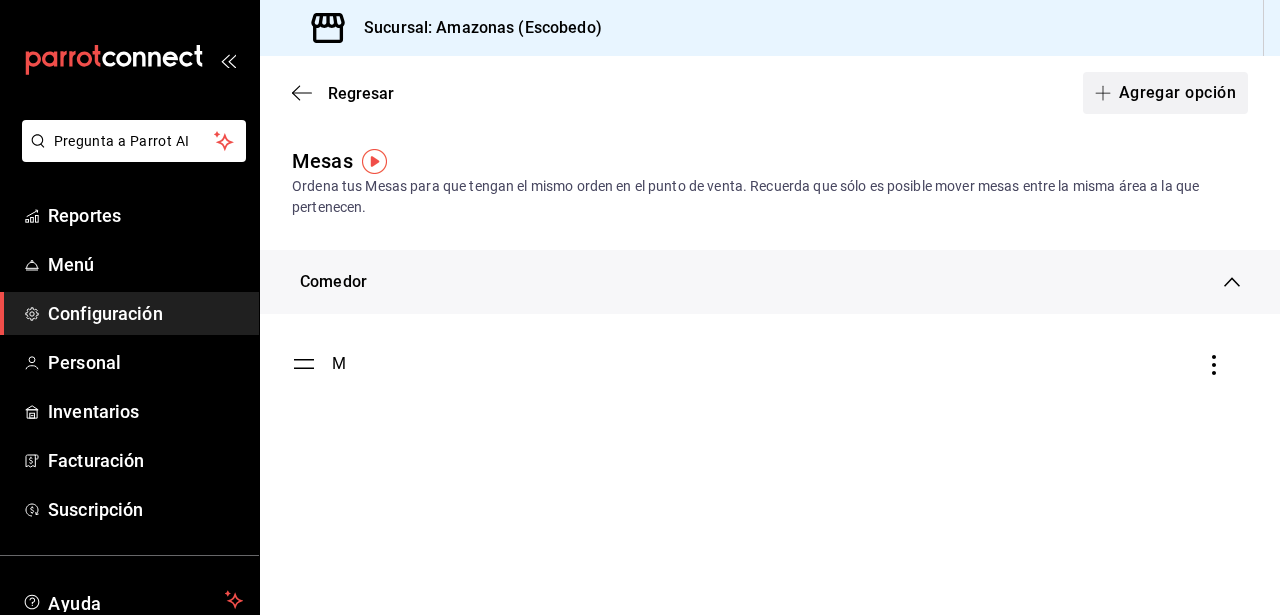 click on "Agregar opción" at bounding box center (1165, 93) 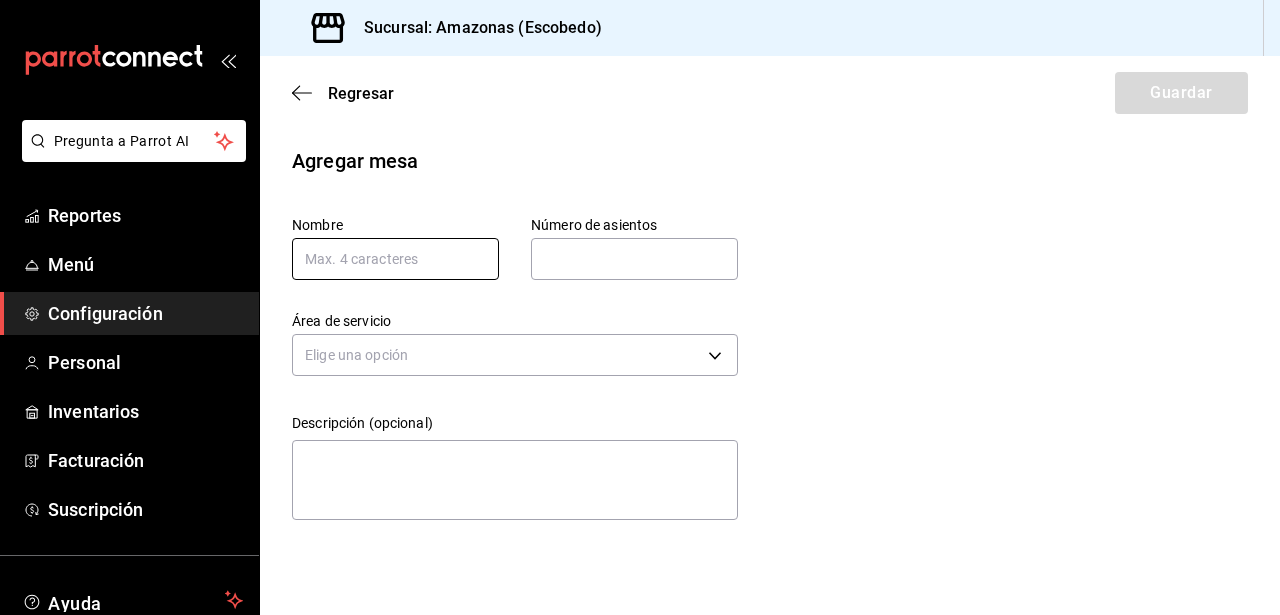 click at bounding box center (395, 259) 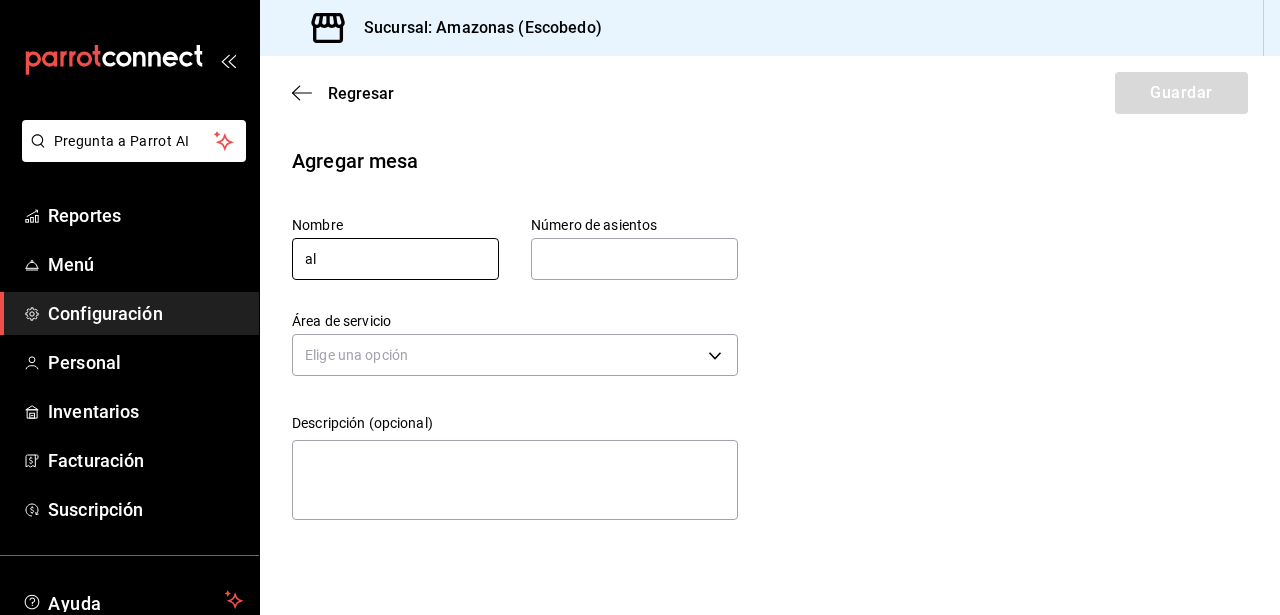 type on "a" 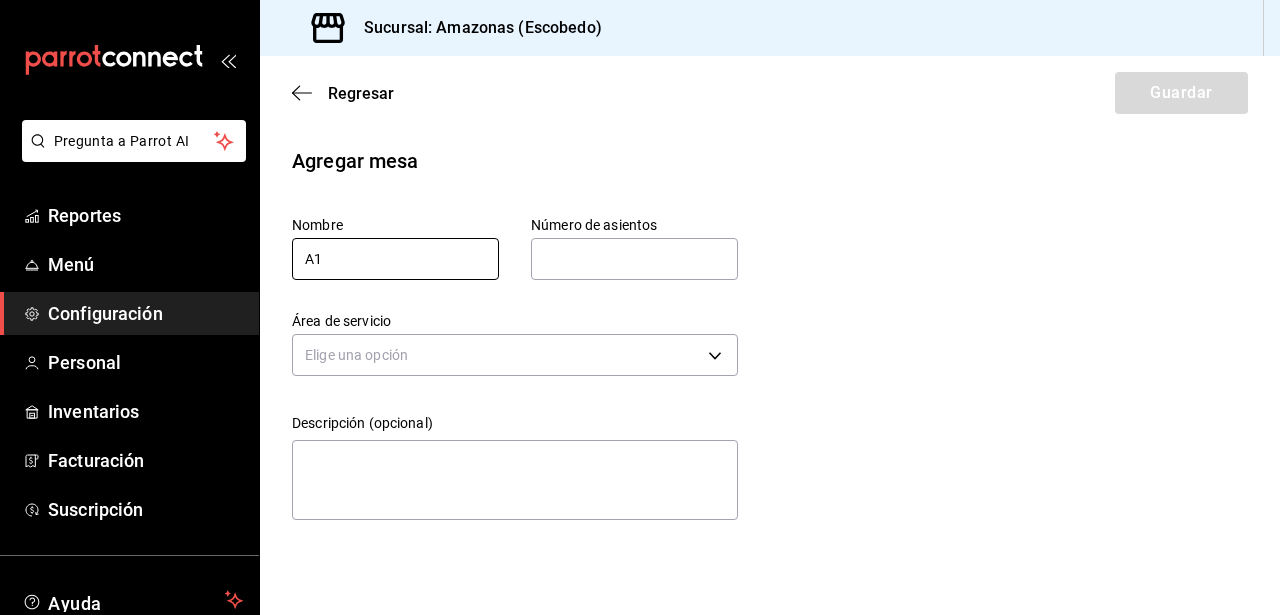 type on "A1" 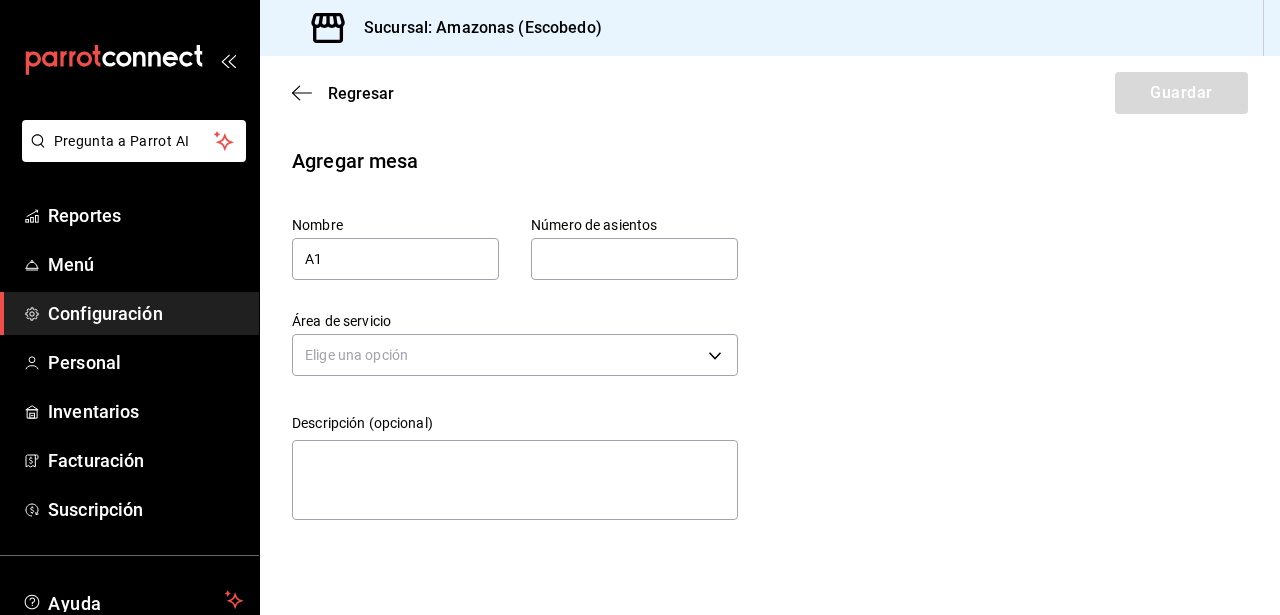 click at bounding box center [634, 259] 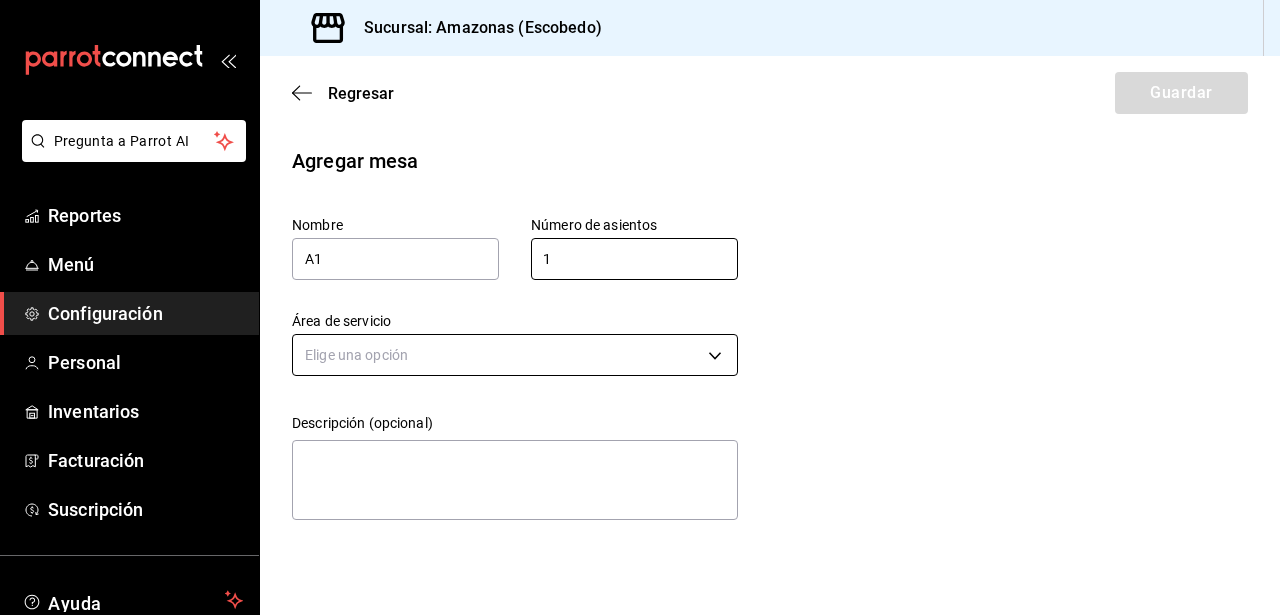 type on "1" 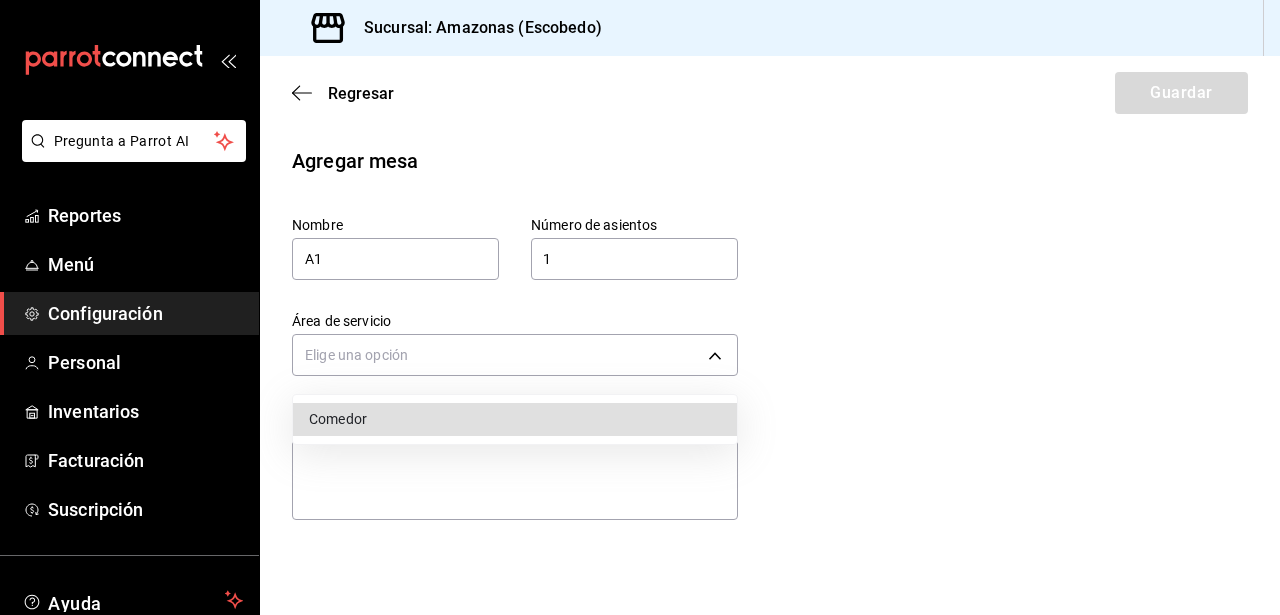 click on "Comedor" at bounding box center [515, 419] 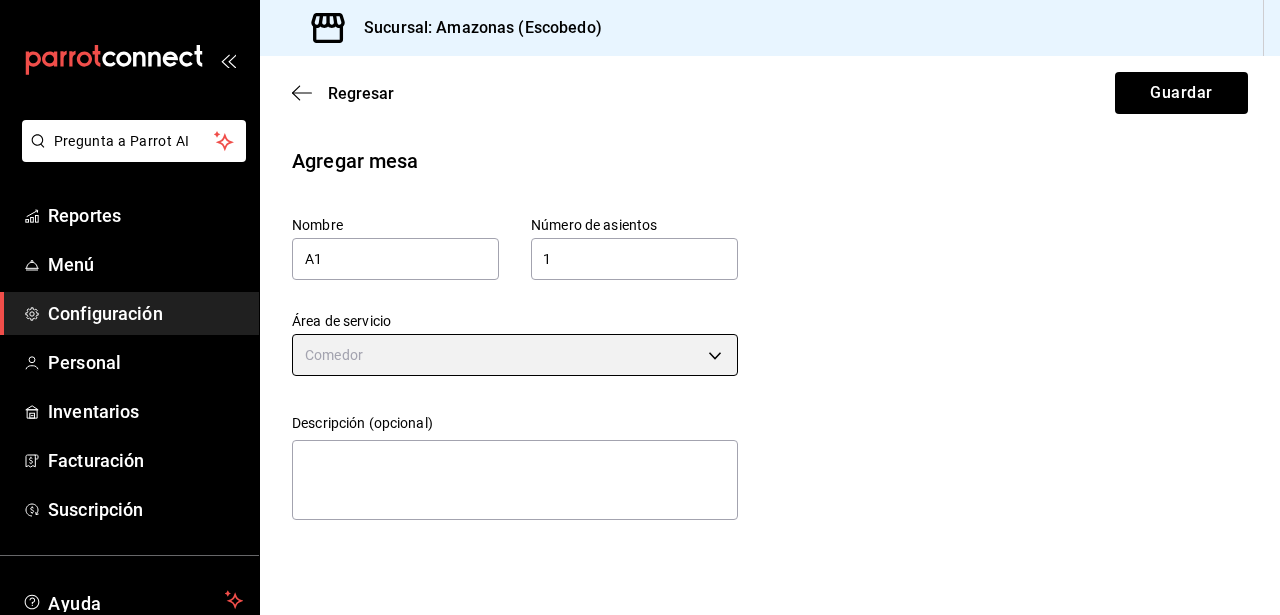 type on "8a3d1adf-361d-48ef-ba93-bf0d1d515e63" 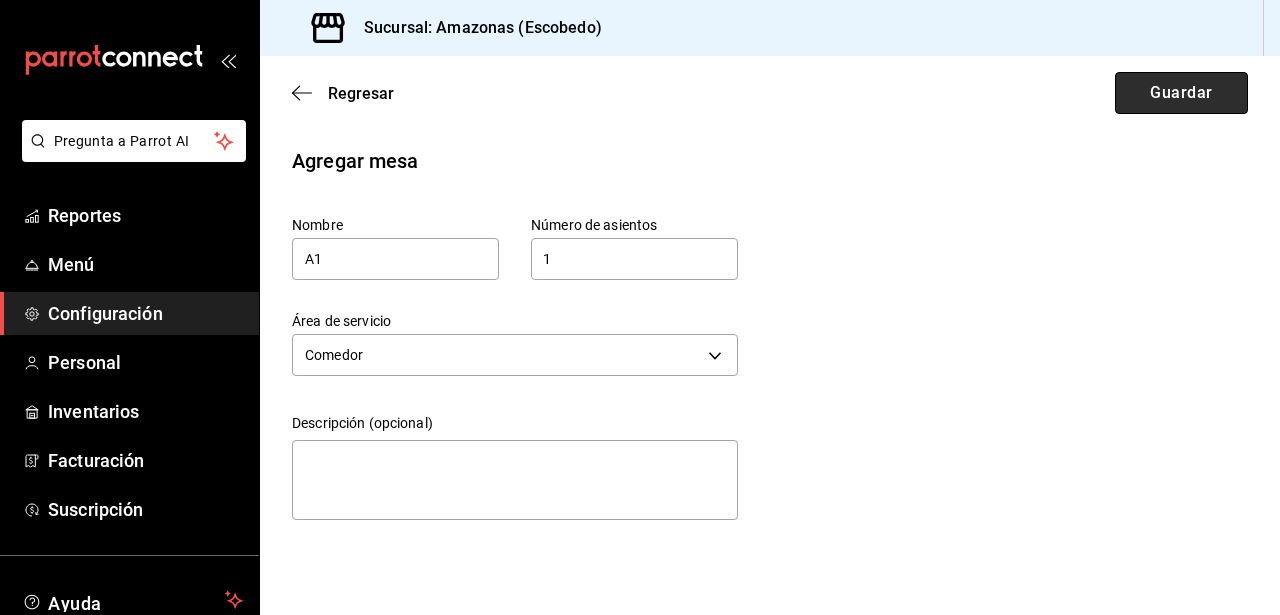 click on "Guardar" at bounding box center [1181, 93] 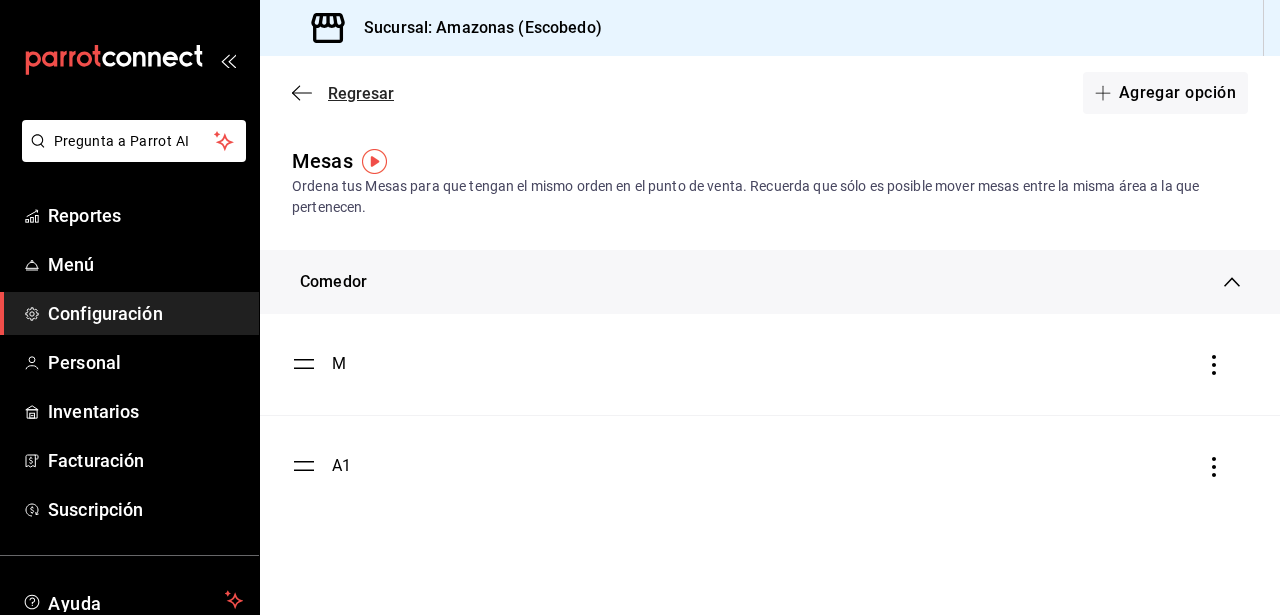 click on "Regresar" at bounding box center (361, 93) 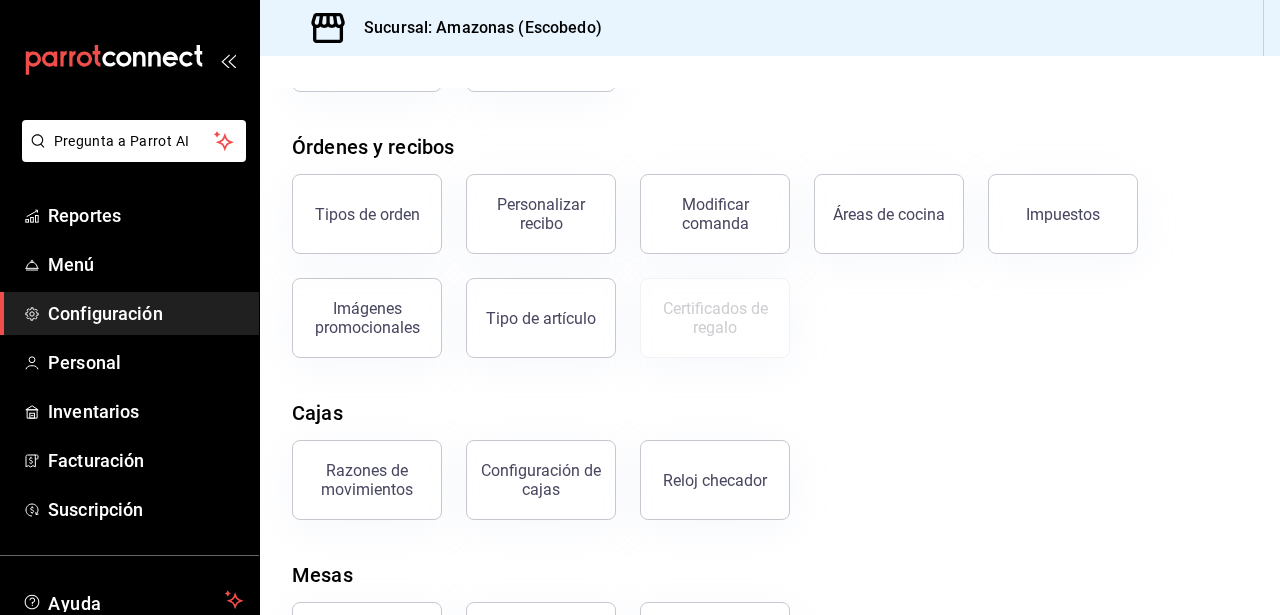 scroll, scrollTop: 399, scrollLeft: 0, axis: vertical 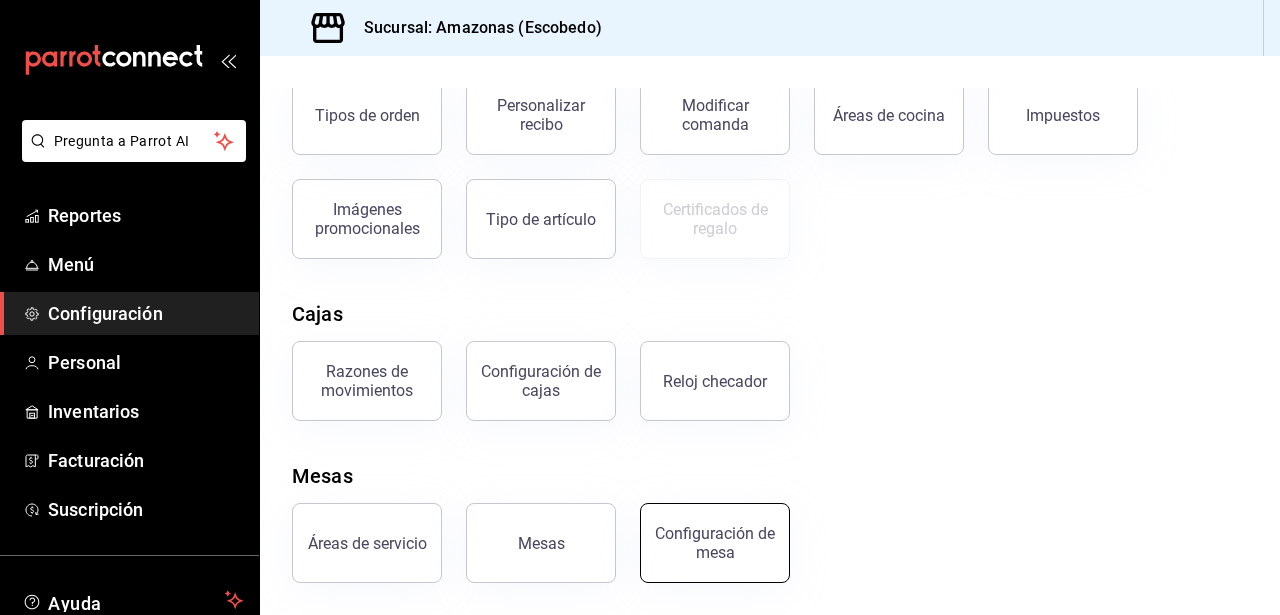 click on "Configuración de mesa" at bounding box center (715, 543) 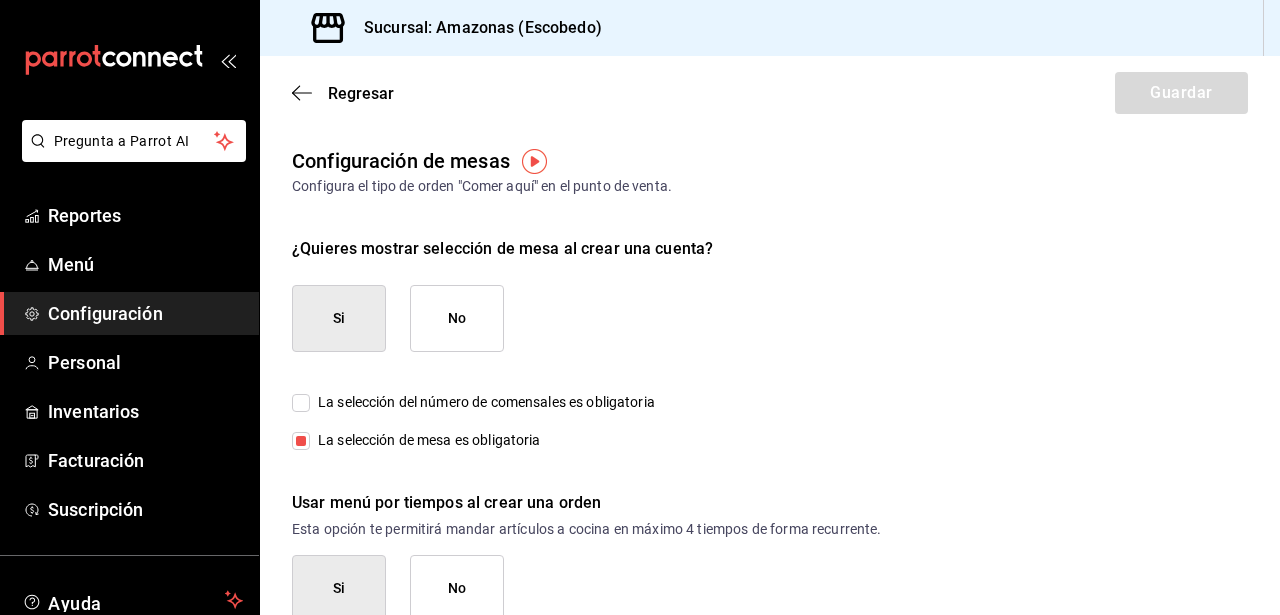click on "No" at bounding box center [457, 318] 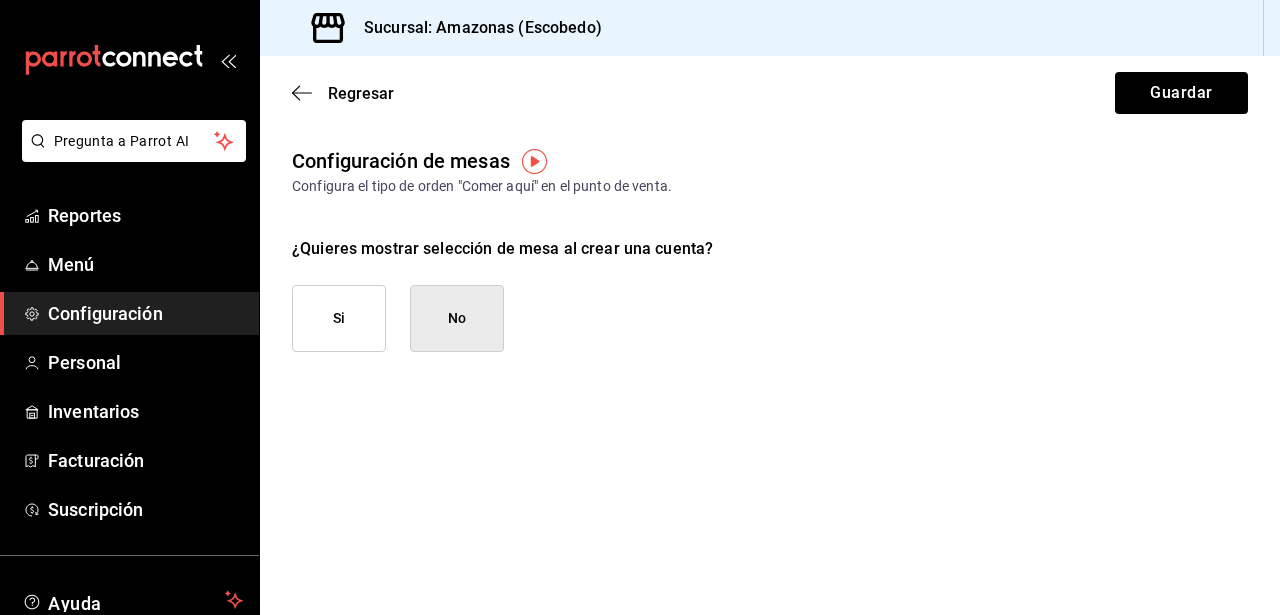 checkbox on "false" 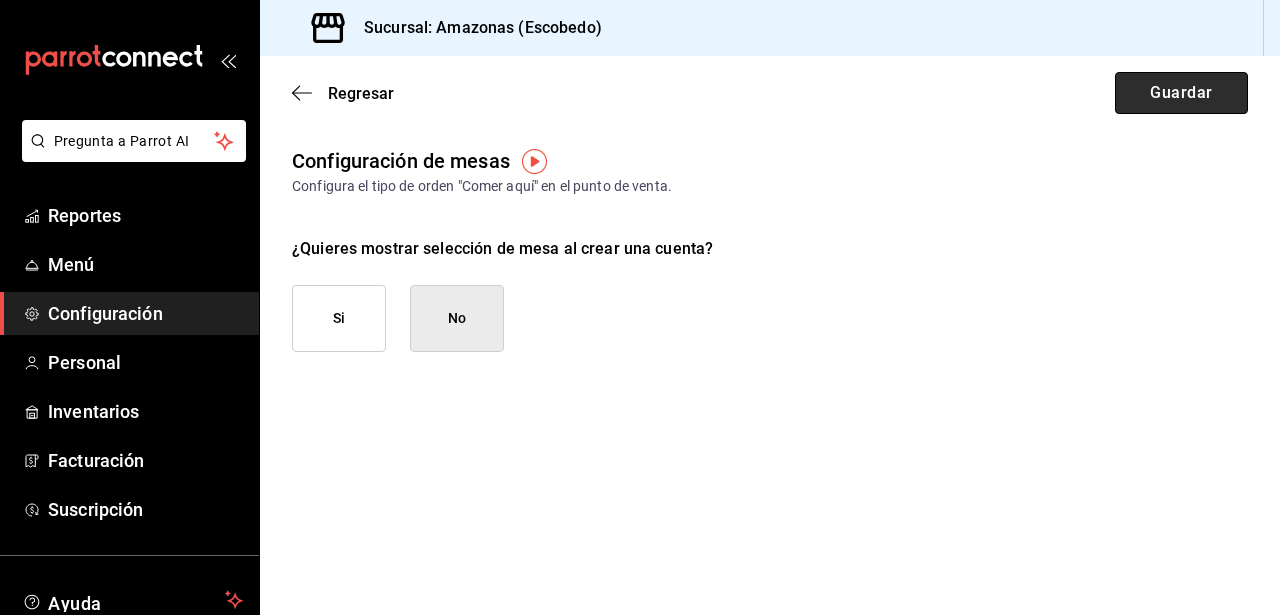 click on "Guardar" at bounding box center (1181, 93) 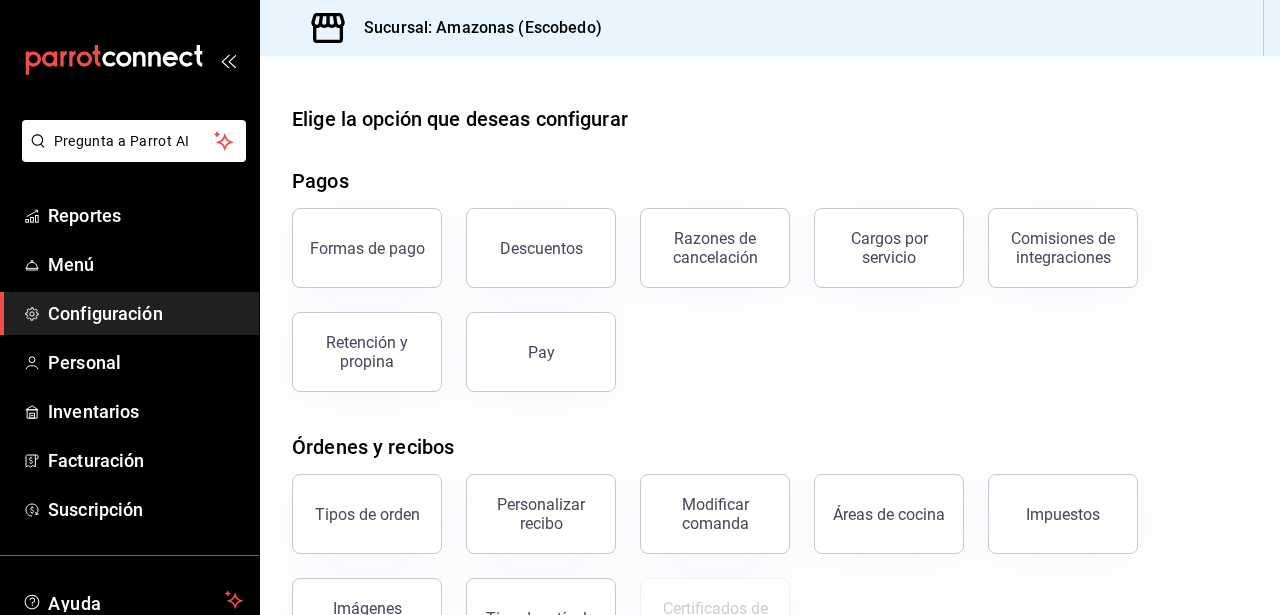 scroll, scrollTop: 300, scrollLeft: 0, axis: vertical 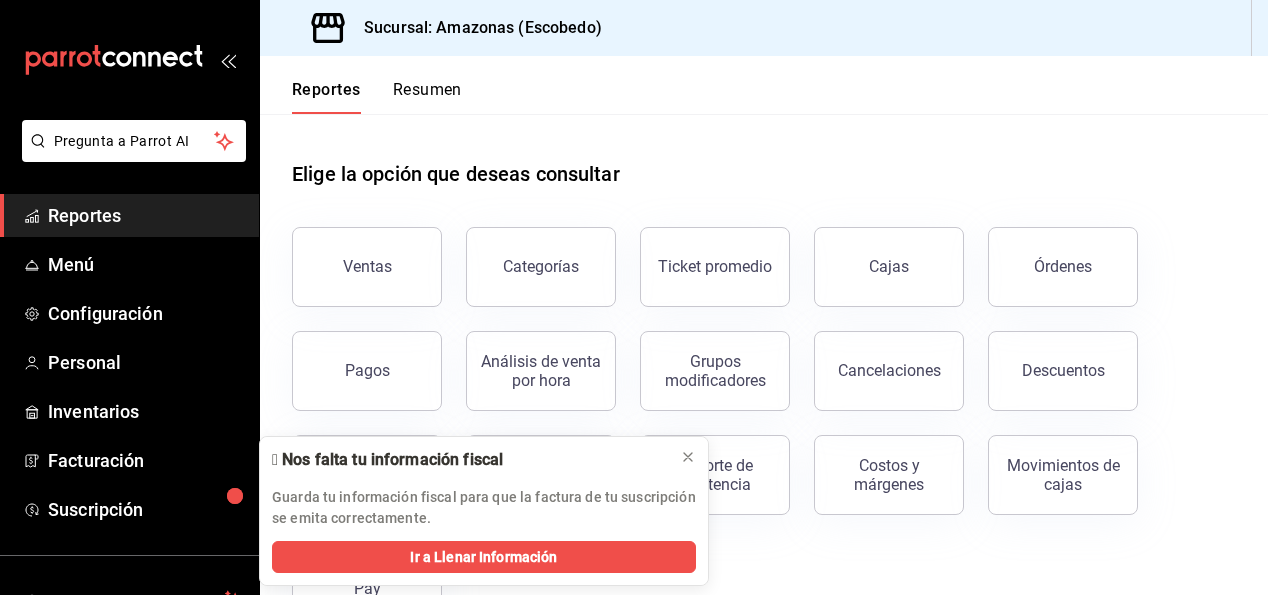 click on "Configuración" at bounding box center (145, 313) 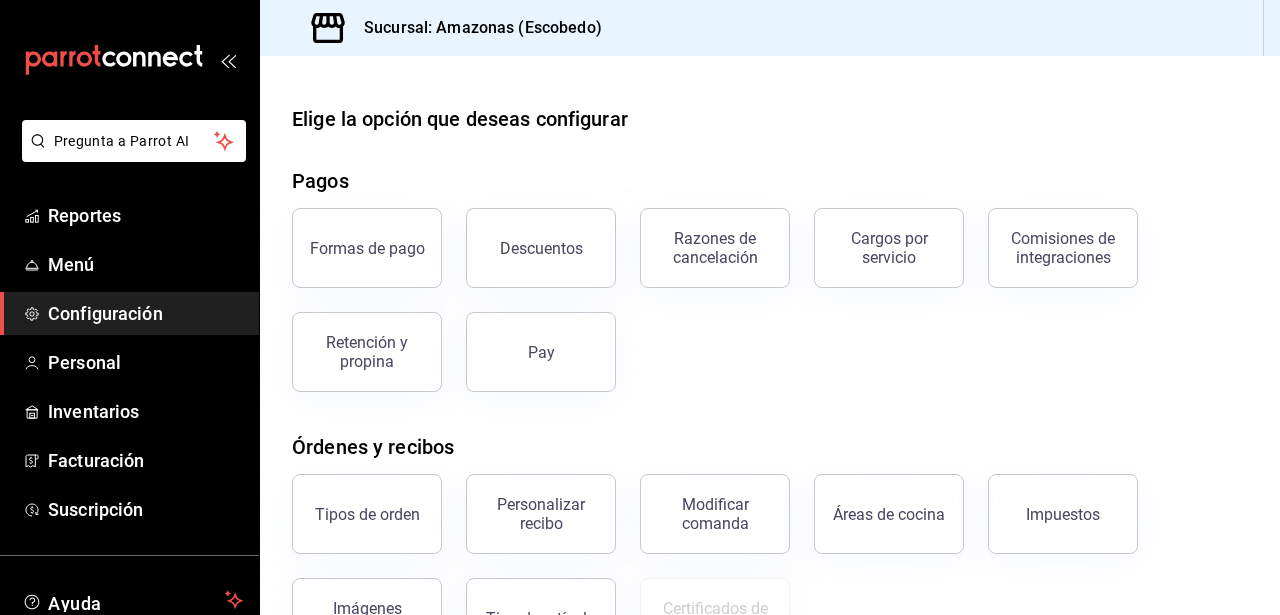 click on "Formas de pago Descuentos Razones de cancelación Cargos por servicio Comisiones de integraciones Retención y propina Pay" at bounding box center (758, 288) 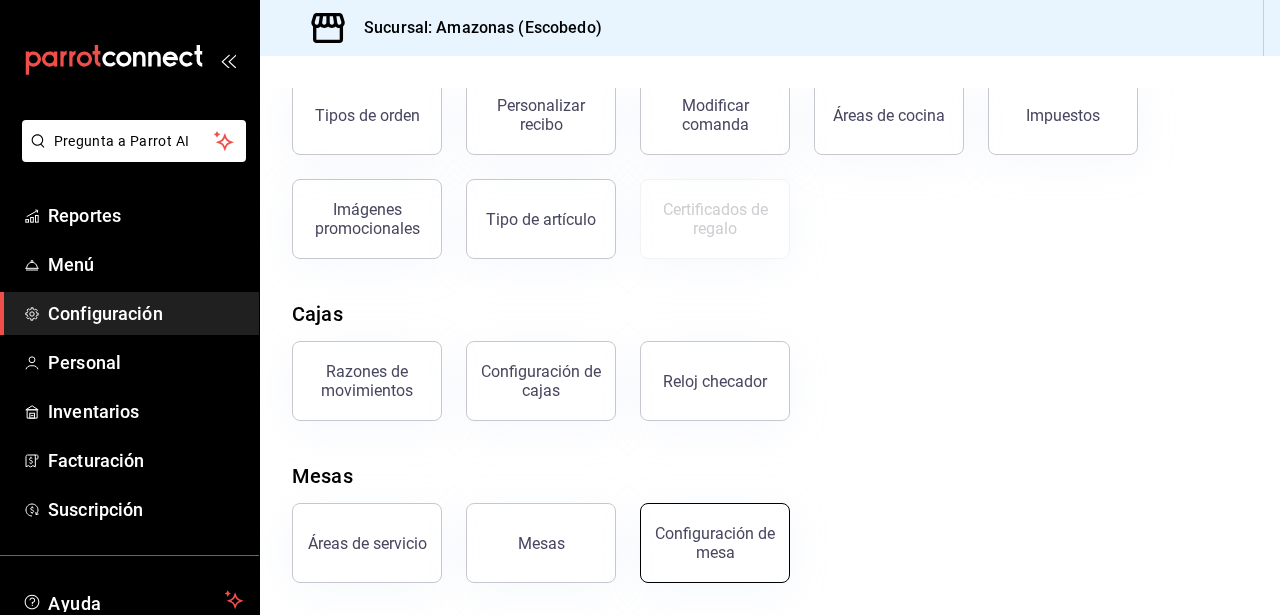 click on "Configuración de mesa" at bounding box center (715, 543) 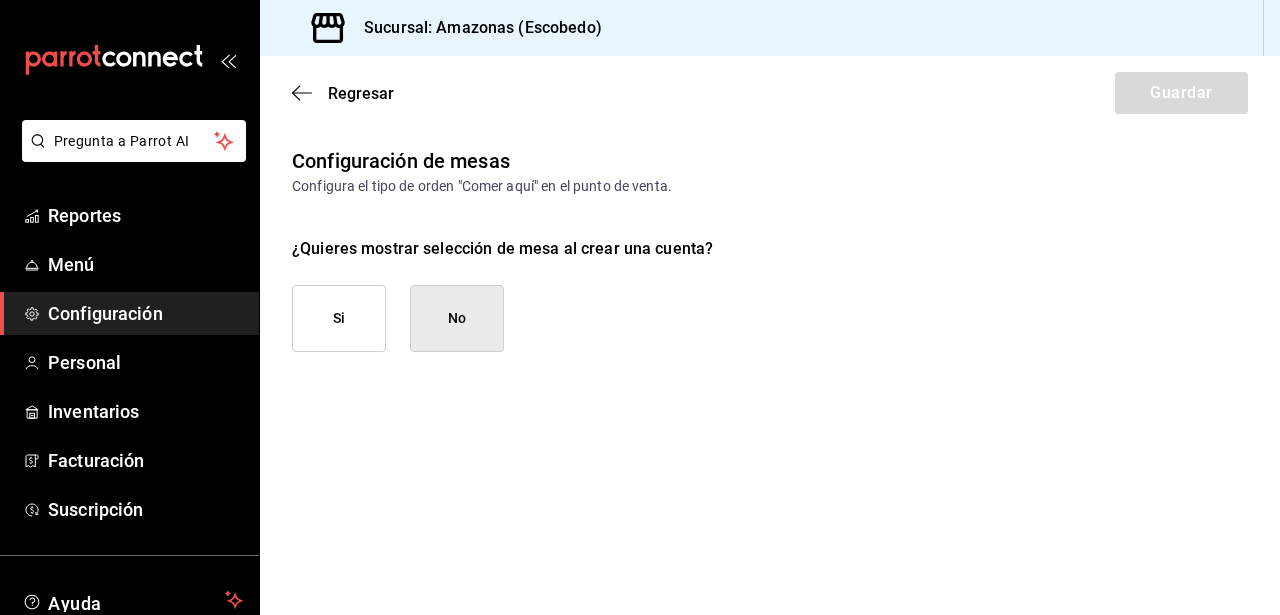 click on "Si" at bounding box center [339, 318] 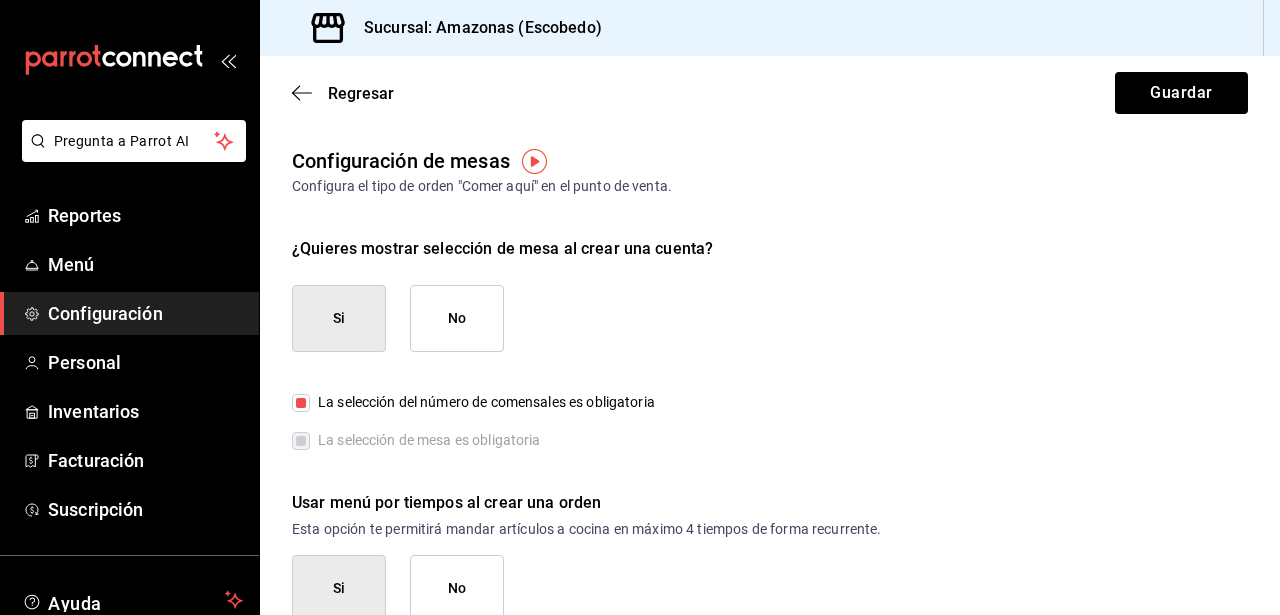 checkbox on "true" 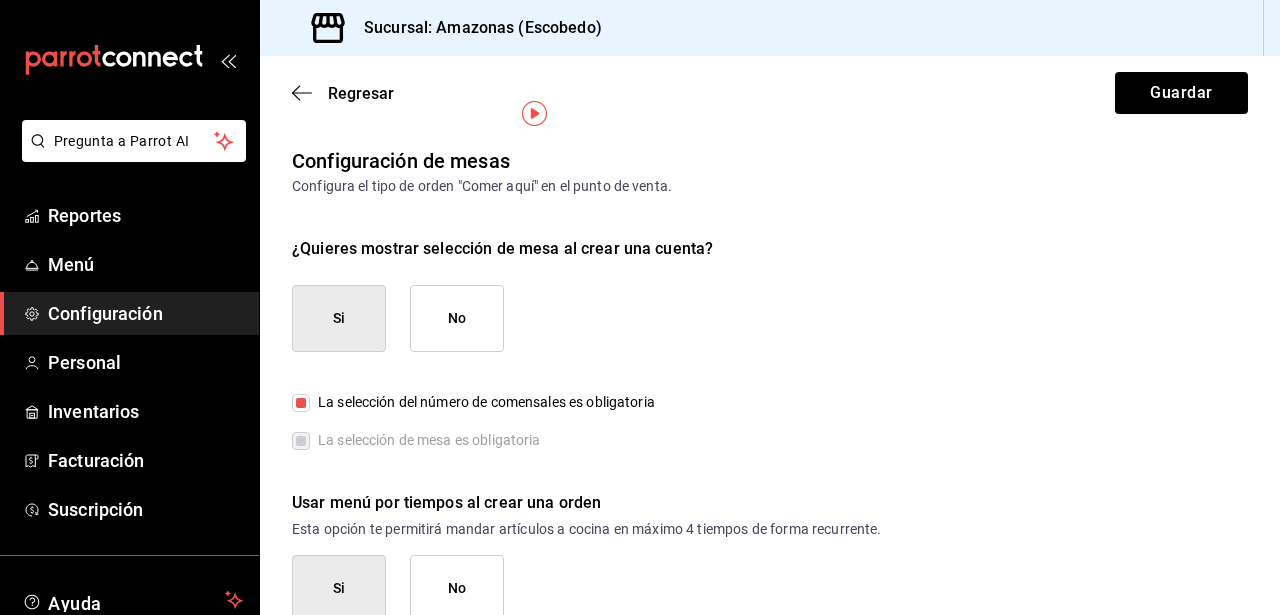 click on "La selección de mesa es obligatoria" at bounding box center (416, 440) 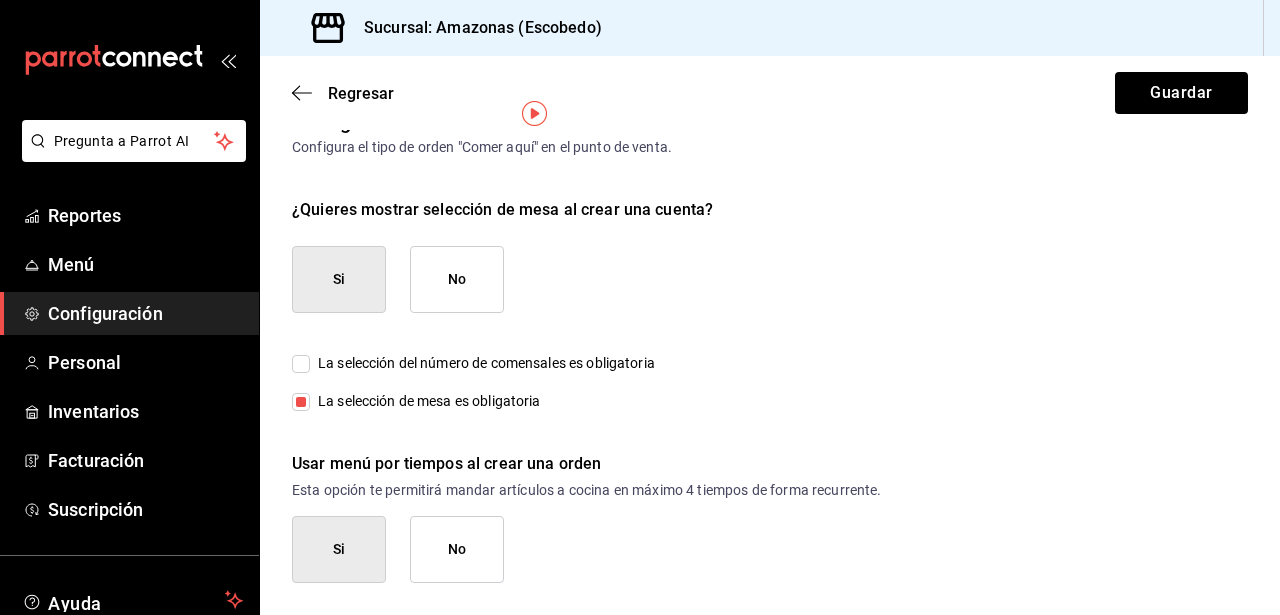 click on "Si No" at bounding box center (770, 549) 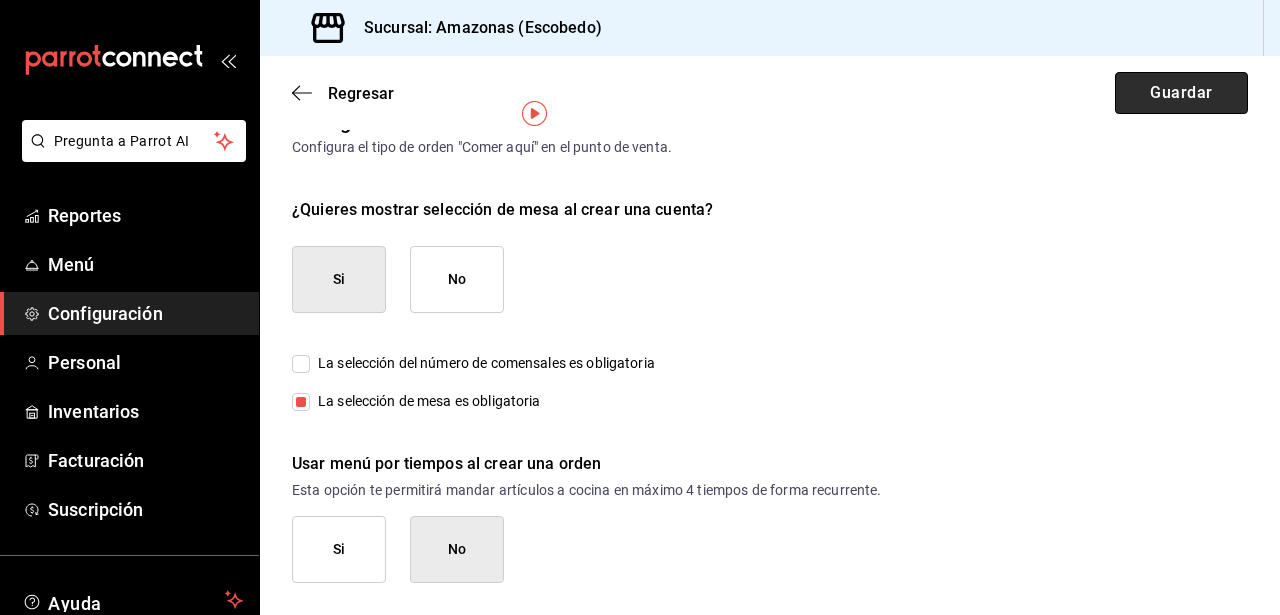 click on "Guardar" at bounding box center [1181, 93] 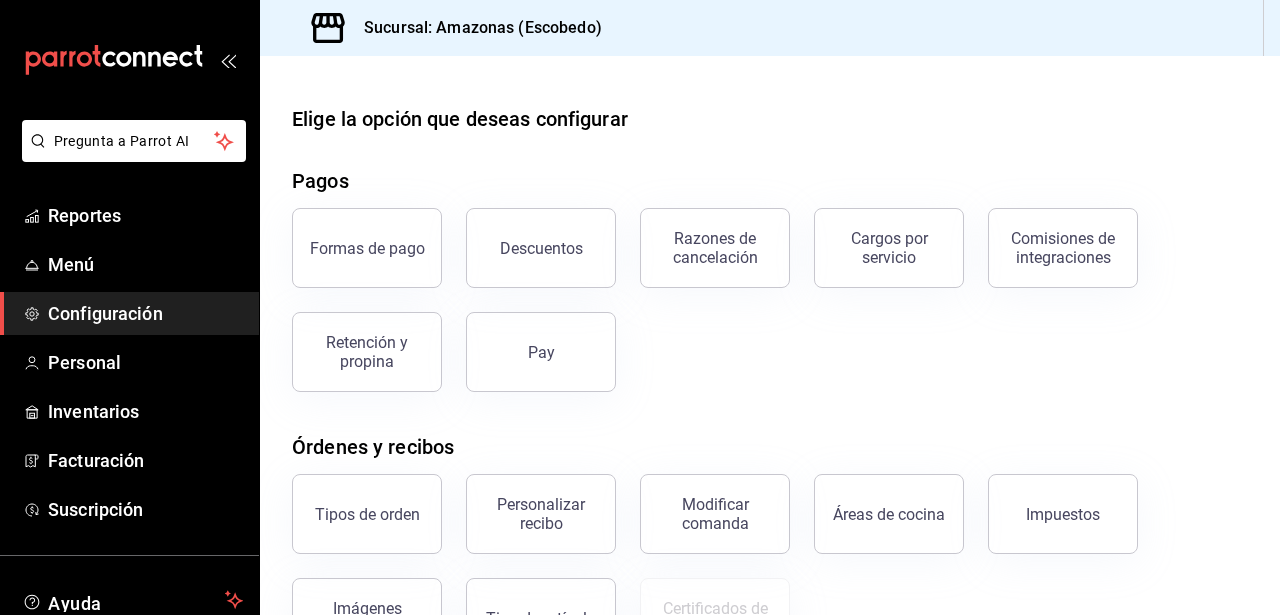scroll, scrollTop: 399, scrollLeft: 0, axis: vertical 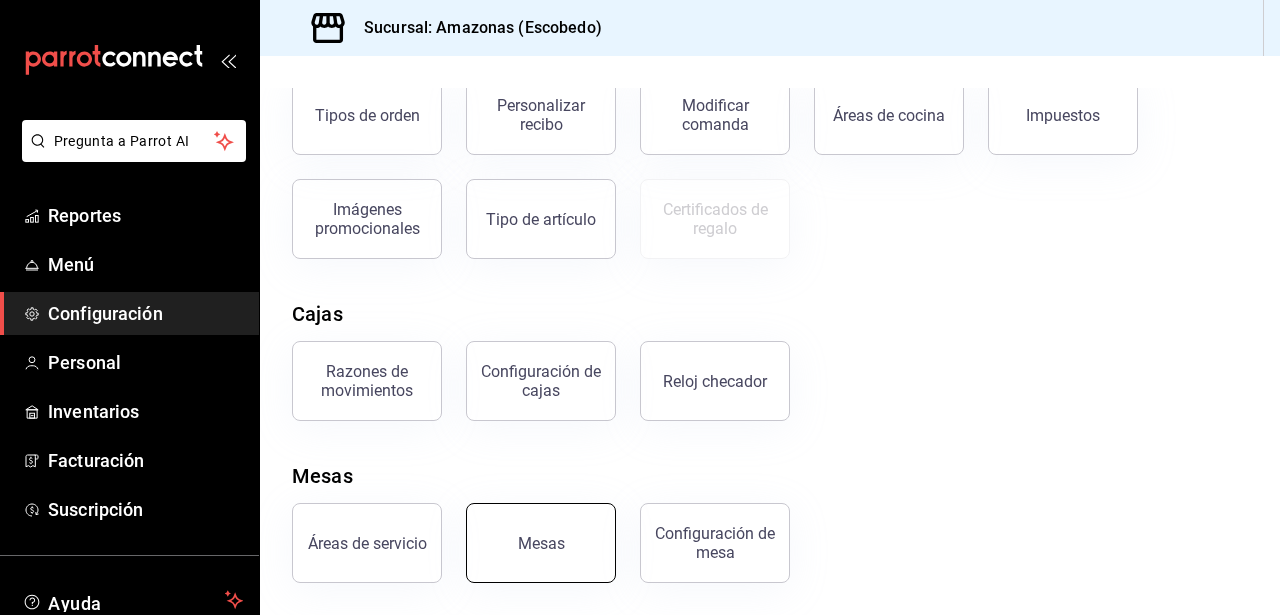 click on "Mesas" at bounding box center [541, 543] 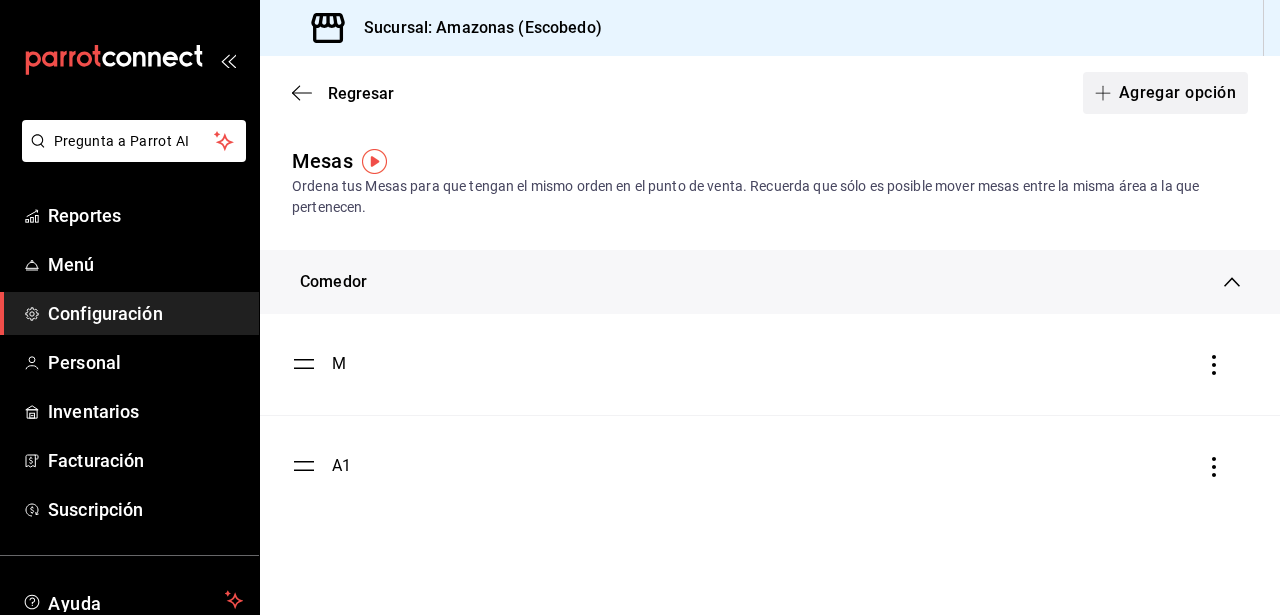 click on "Agregar opción" at bounding box center (1165, 93) 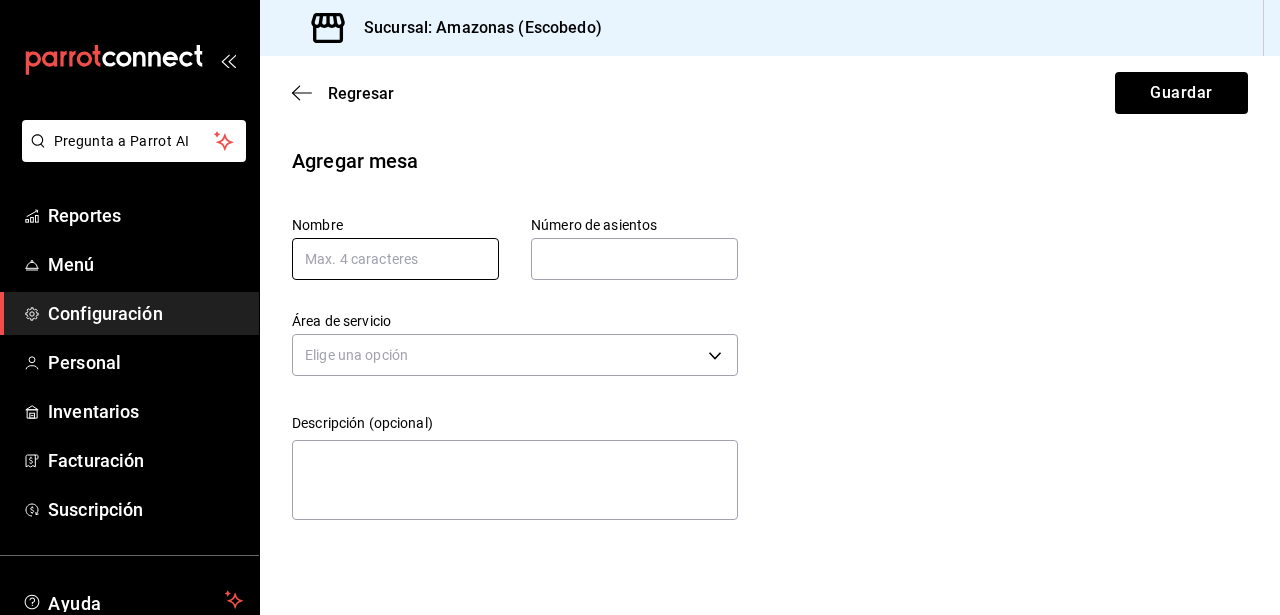 click at bounding box center (395, 259) 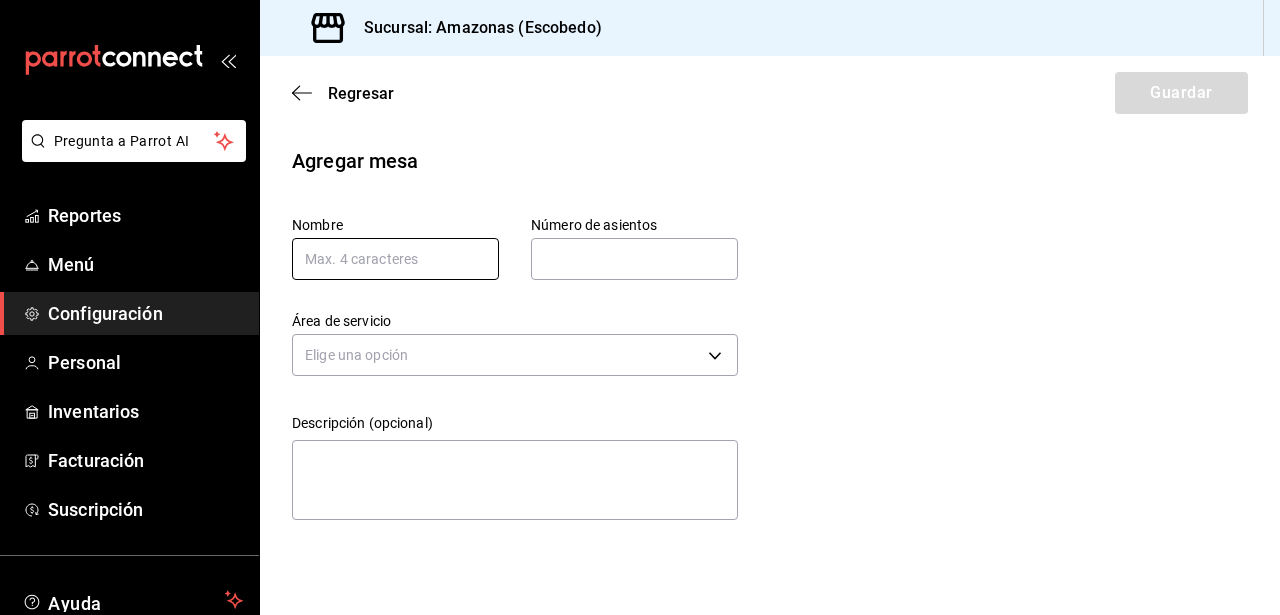 type on "m" 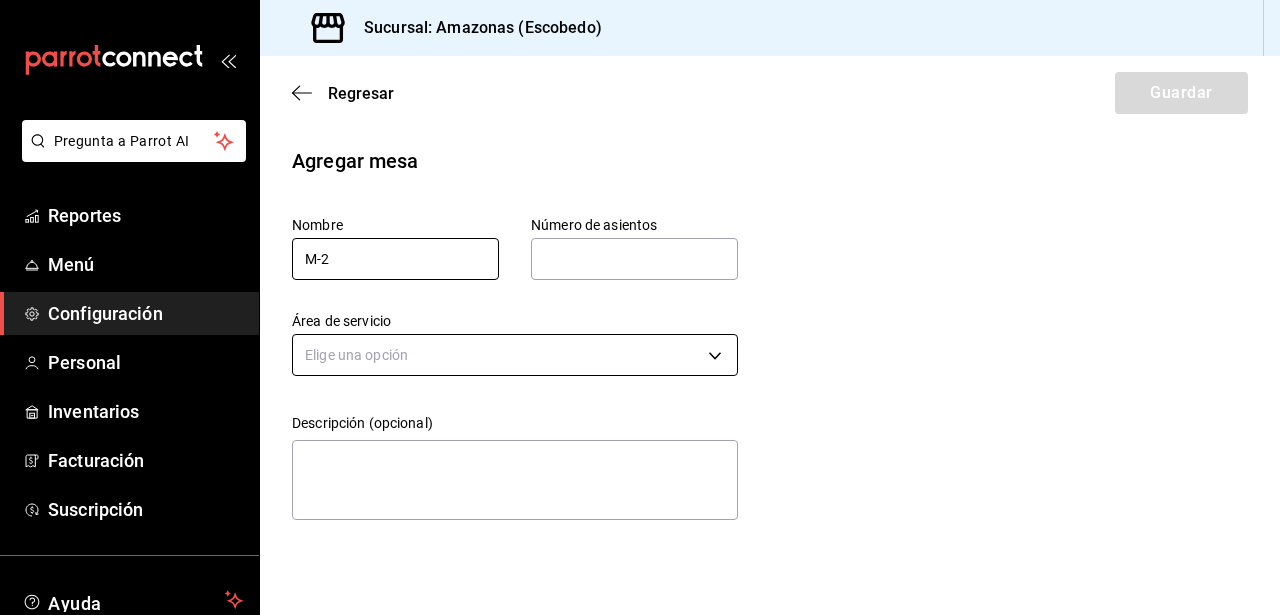 type on "M-2" 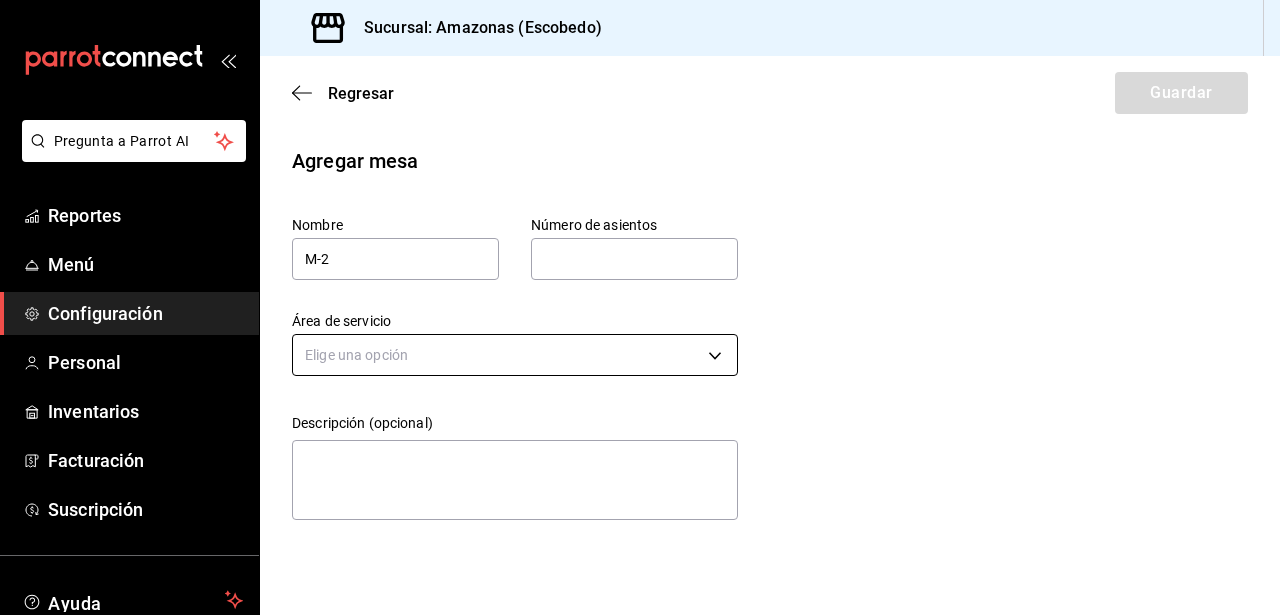 click on "Pregunta a Parrot AI Reportes   Menú   Configuración   Personal   Inventarios   Facturación   Suscripción   Ayuda Recomienda Parrot   [FIRST] [LAST]   Sugerir nueva función   Sucursal: Amazonas (Escobedo) Regresar Guardar Agregar mesa Nombre M-2 Número de asientos Número de asientos Área de servicio Elige una opción Descripción (opcional) x GANA 1 MES GRATIS EN TU SUSCRIPCIÓN AQUÍ ¿Recuerdas cómo empezó tu restaurante?
Hoy puedes ayudar a un colega a tener el mismo cambio que tú viviste.
Recomienda Parrot directamente desde tu Portal Administrador.
Es fácil y rápido.
🎁 Por cada restaurante que se una, ganas 1 mes gratis. Ver video tutorial Ir a video Pregunta a Parrot AI Reportes   Menú   Configuración   Personal   Inventarios   Facturación   Suscripción   Ayuda Recomienda Parrot   [FIRST] [LAST]   Sugerir nueva función   Visitar centro de ayuda ([PHONE]) [EMAIL] Visitar centro de ayuda ([PHONE]) [EMAIL]" at bounding box center (640, 307) 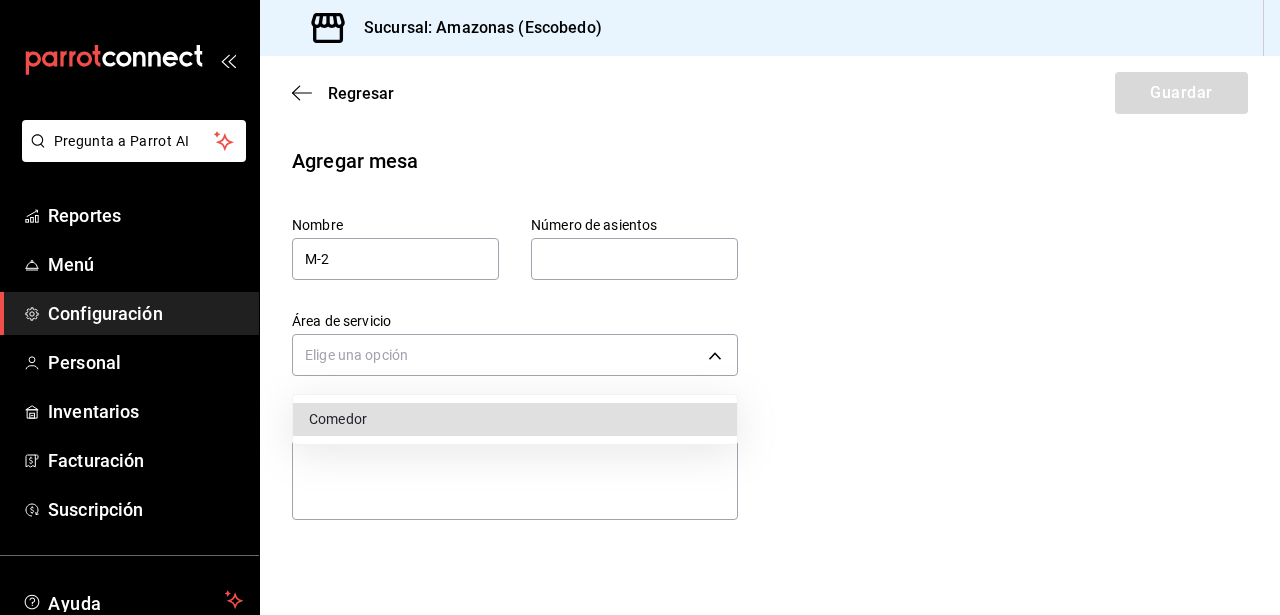 click on "Comedor" at bounding box center (515, 419) 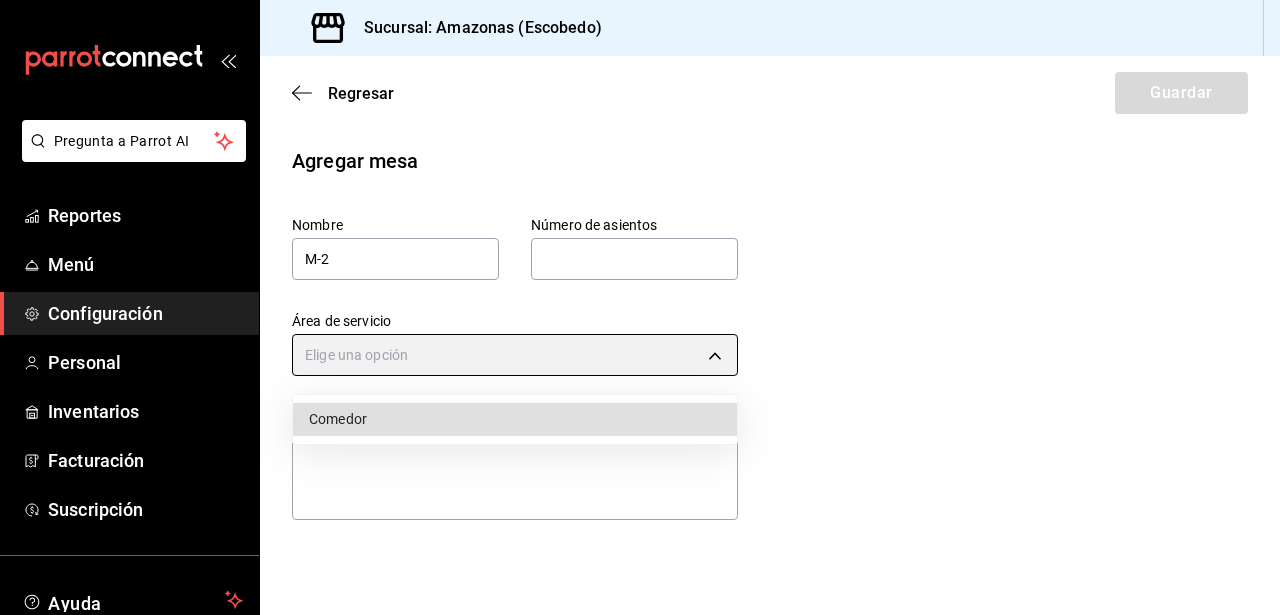 type on "8a3d1adf-361d-48ef-ba93-bf0d1d515e63" 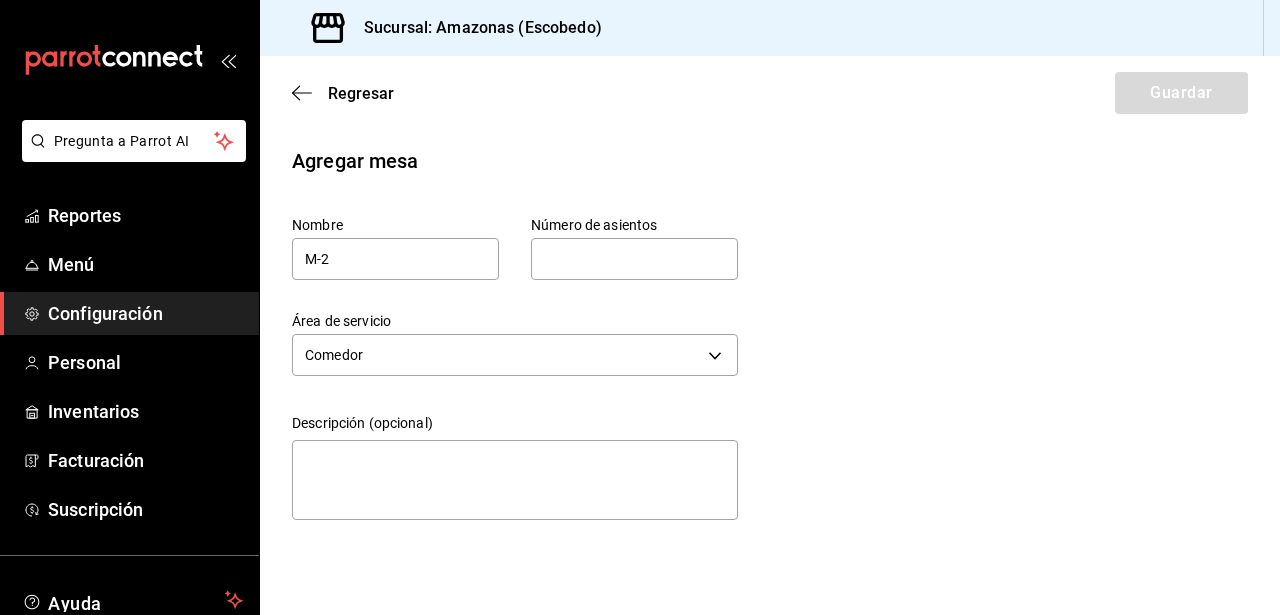 click at bounding box center (634, 259) 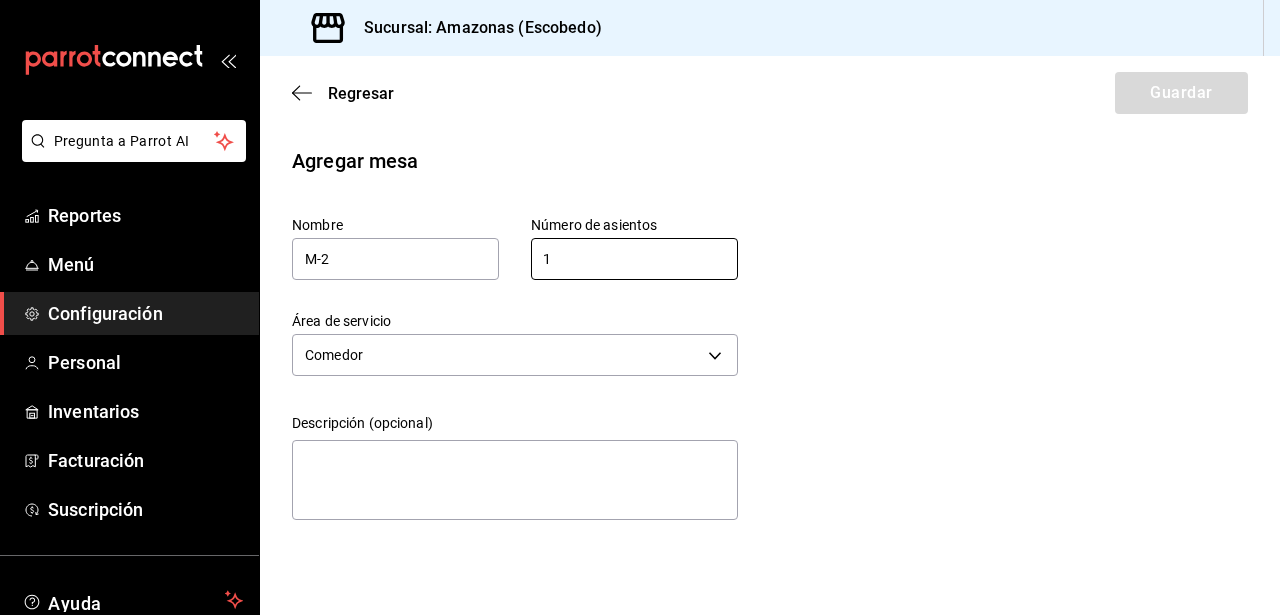 type on "1" 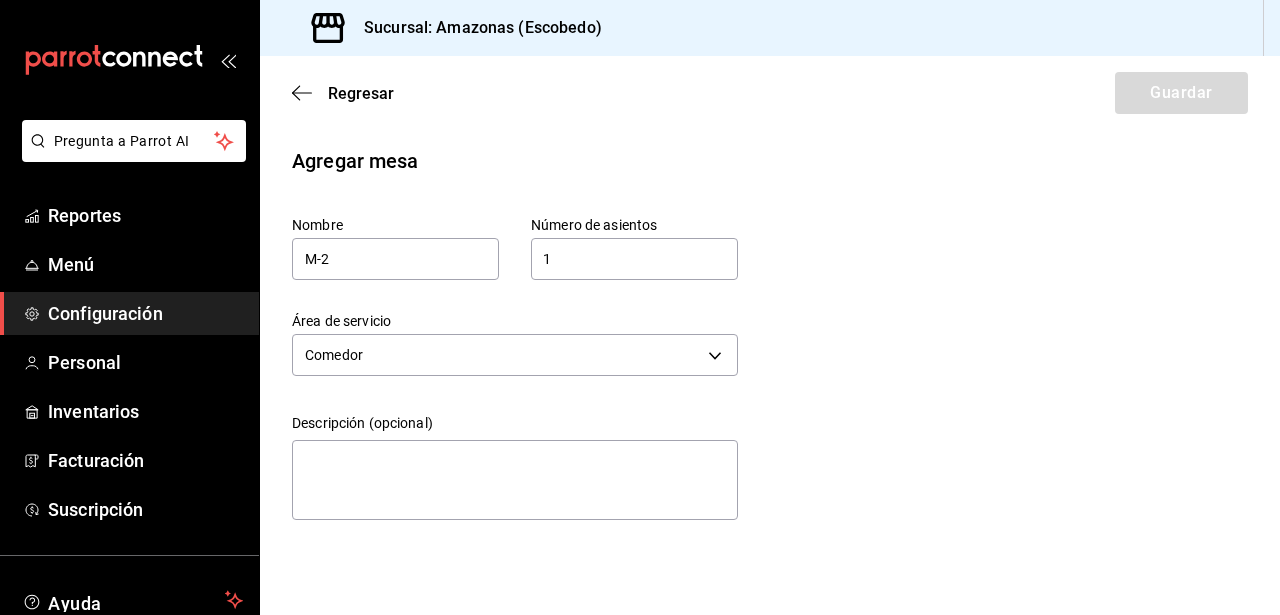click on "Regresar Guardar" at bounding box center [770, 93] 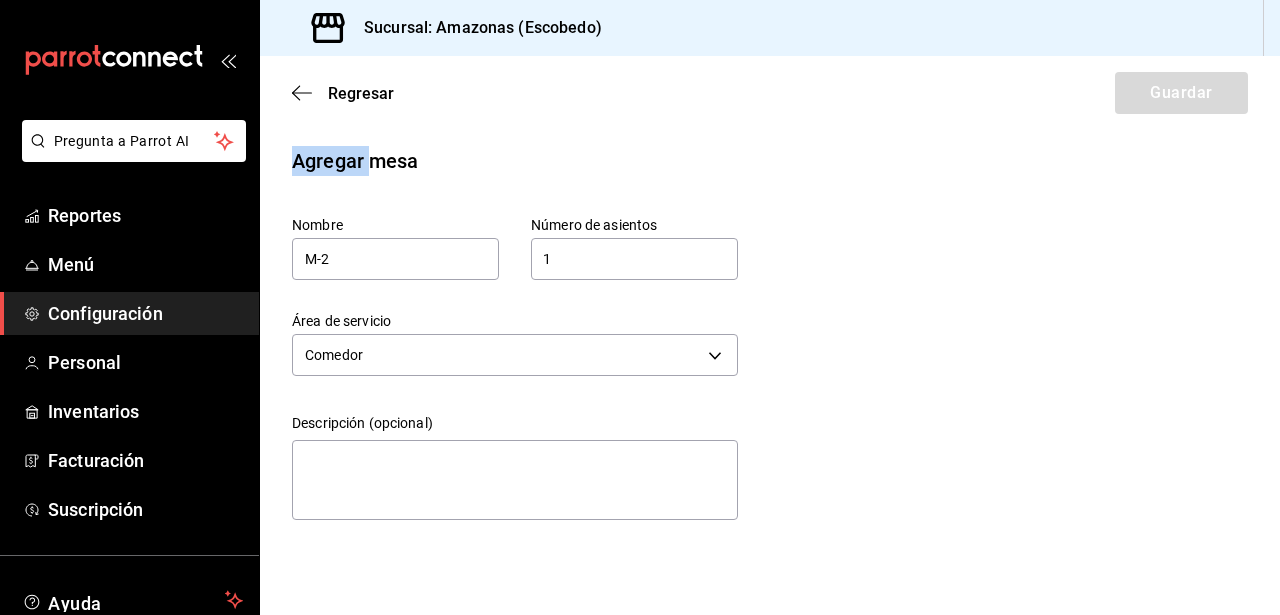 click on "Regresar Guardar" at bounding box center [770, 93] 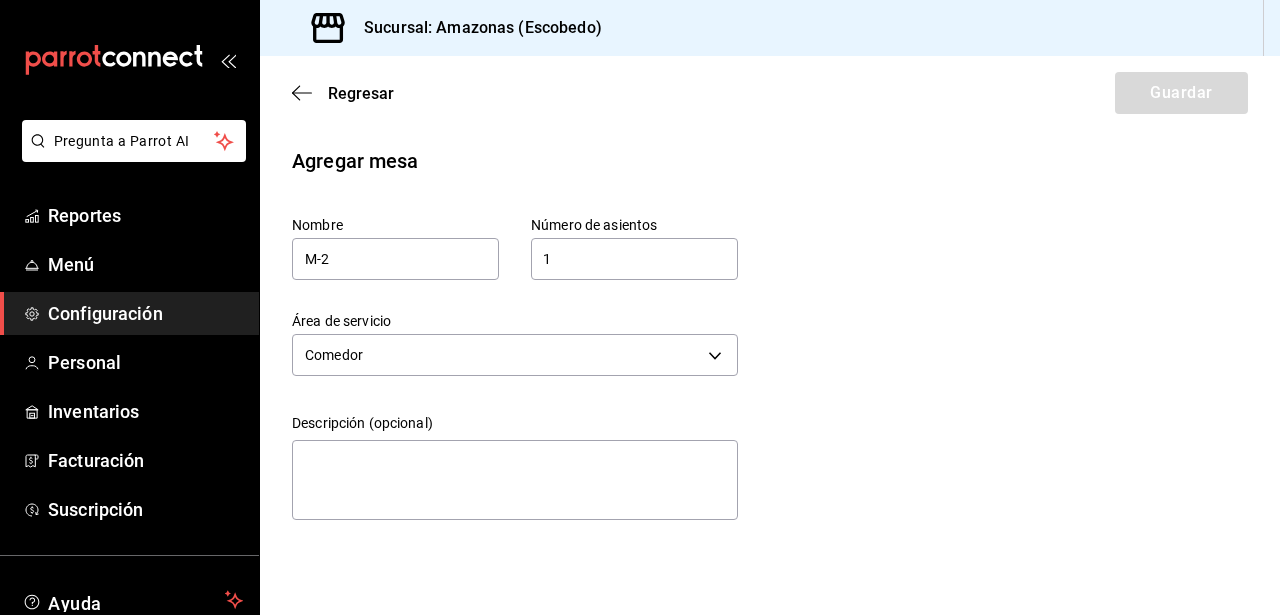 click on "Regresar Guardar" at bounding box center [770, 93] 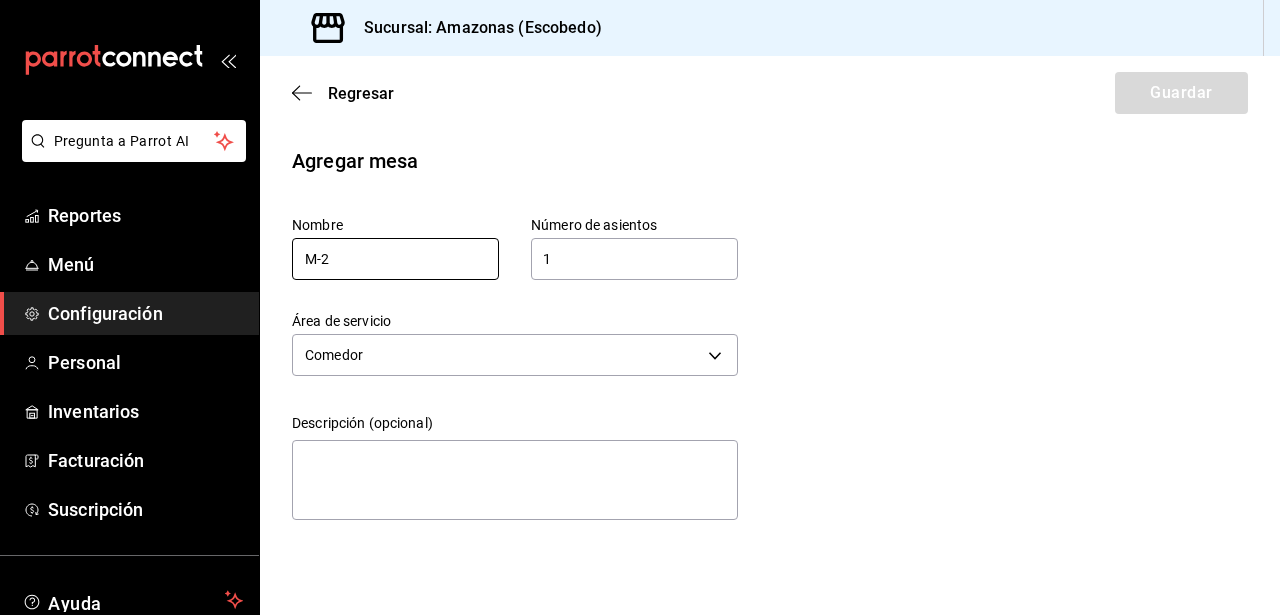 click on "M-2" at bounding box center (395, 259) 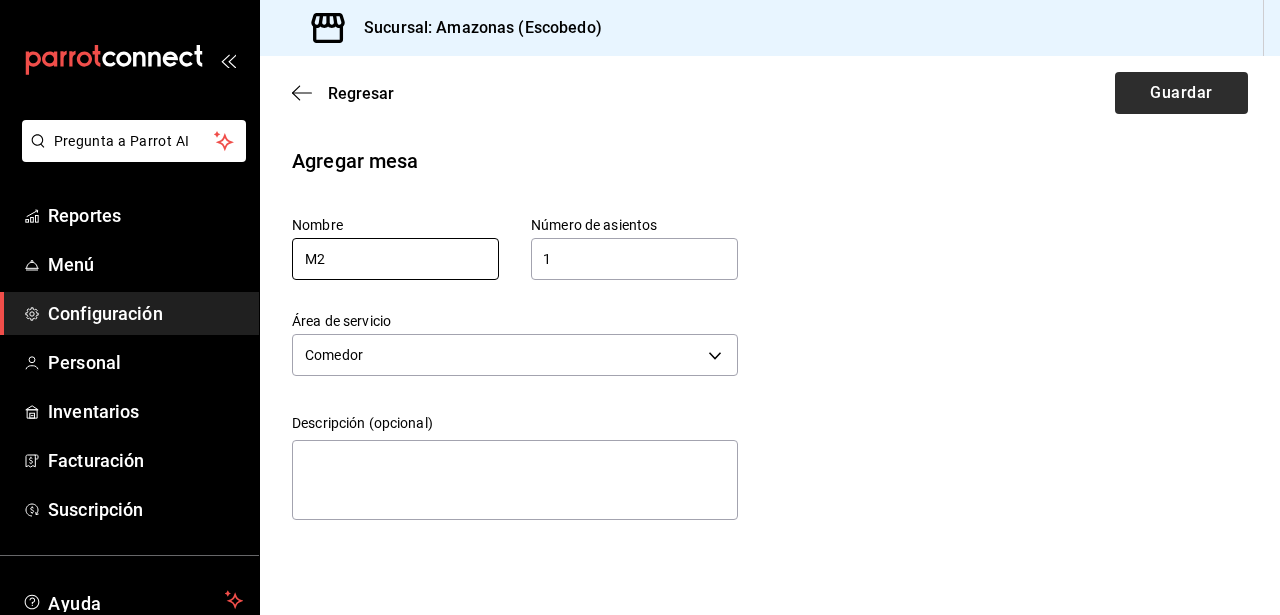 type on "M2" 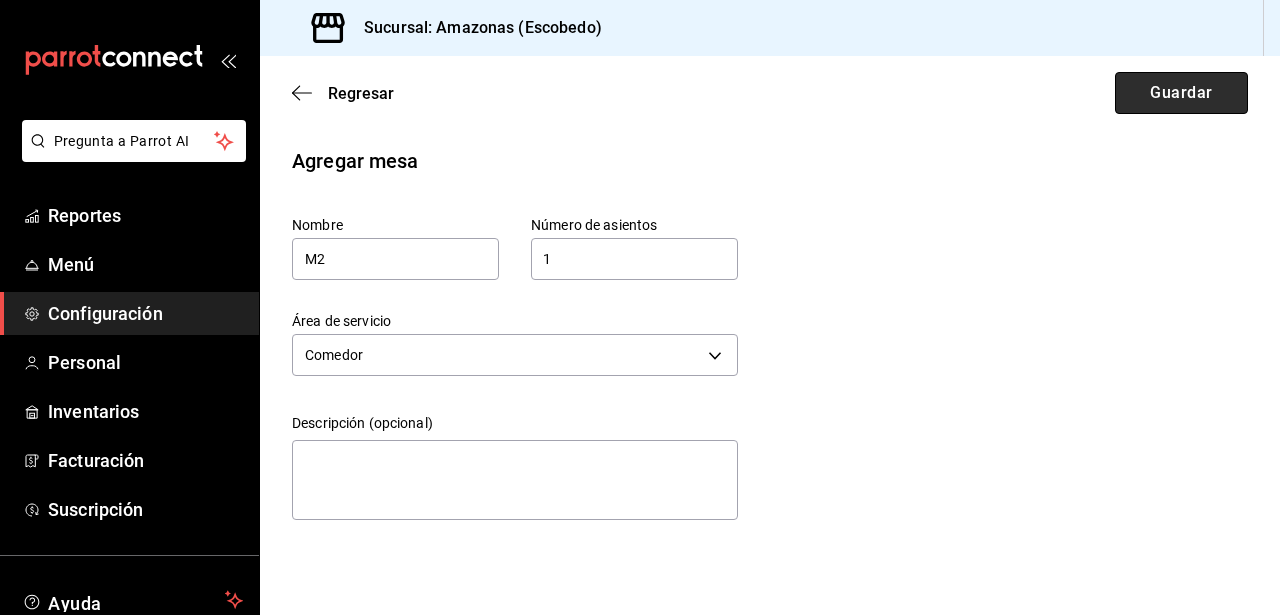 click on "Guardar" at bounding box center [1181, 93] 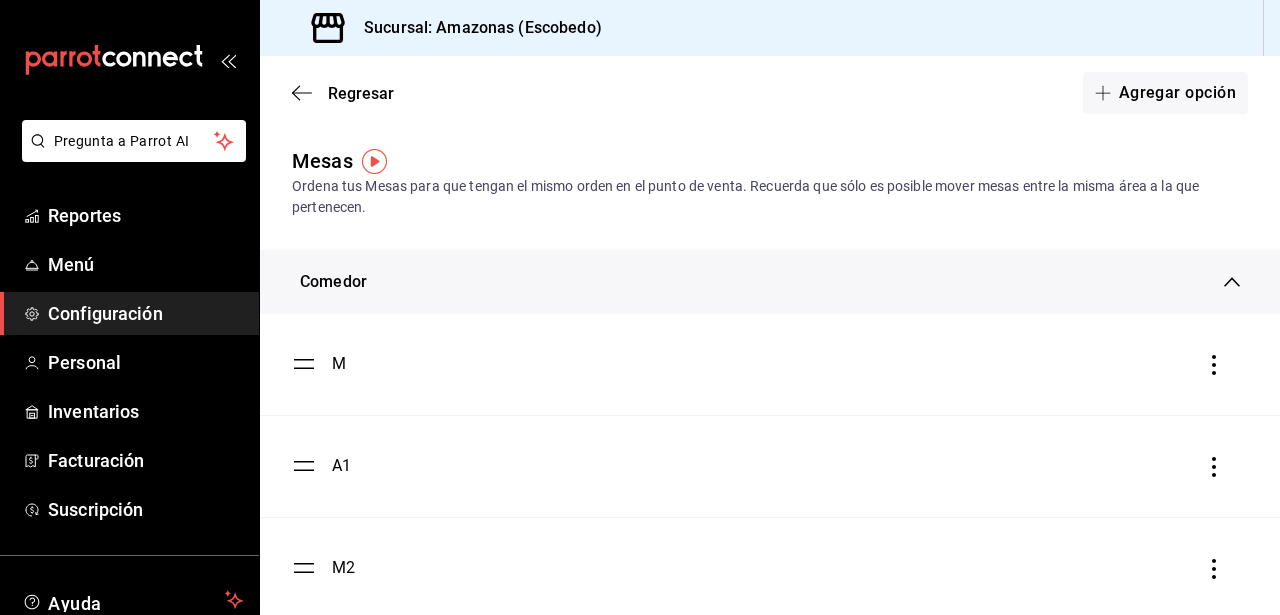 click on "M" at bounding box center [339, 364] 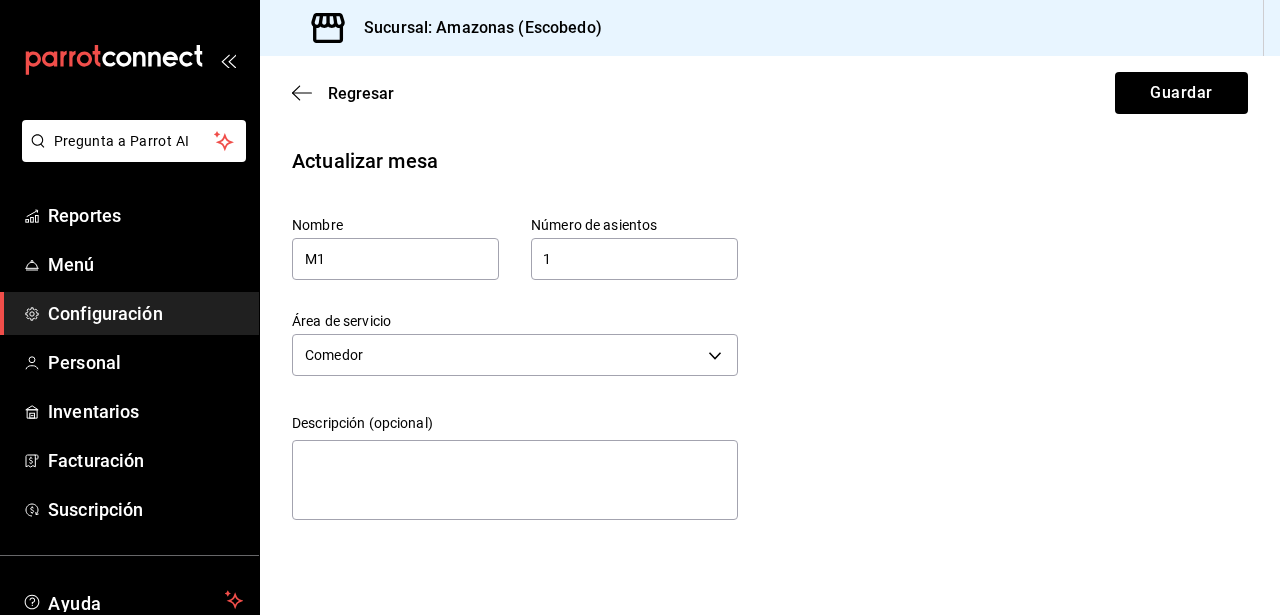 type on "M1" 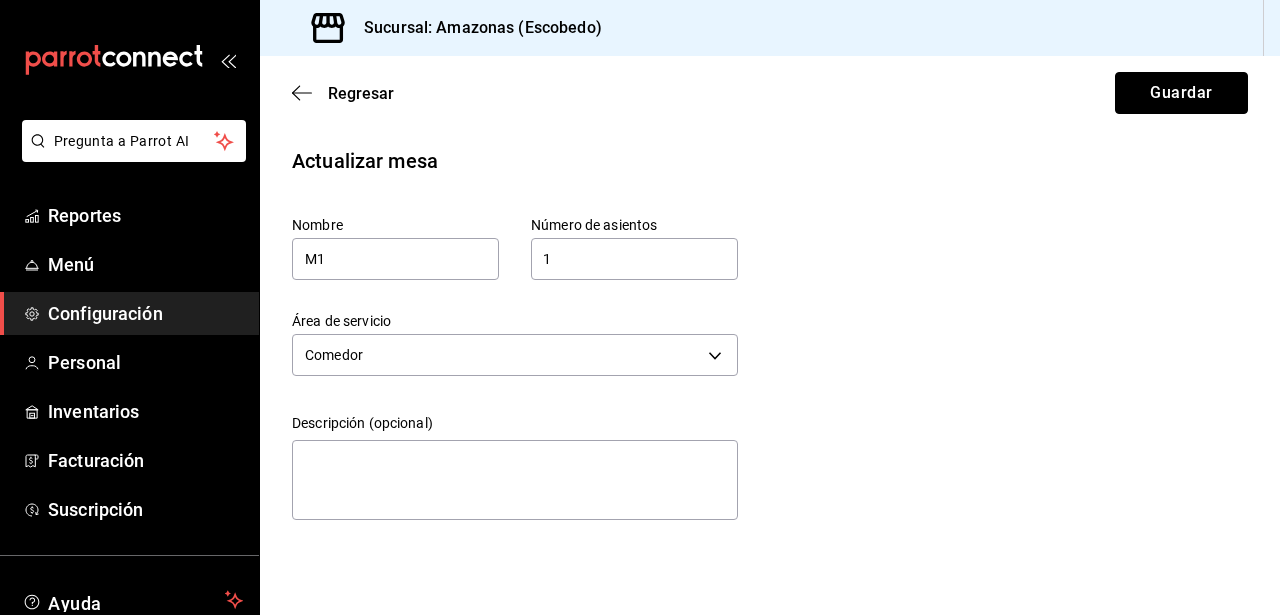 click on "Guardar" at bounding box center (1181, 93) 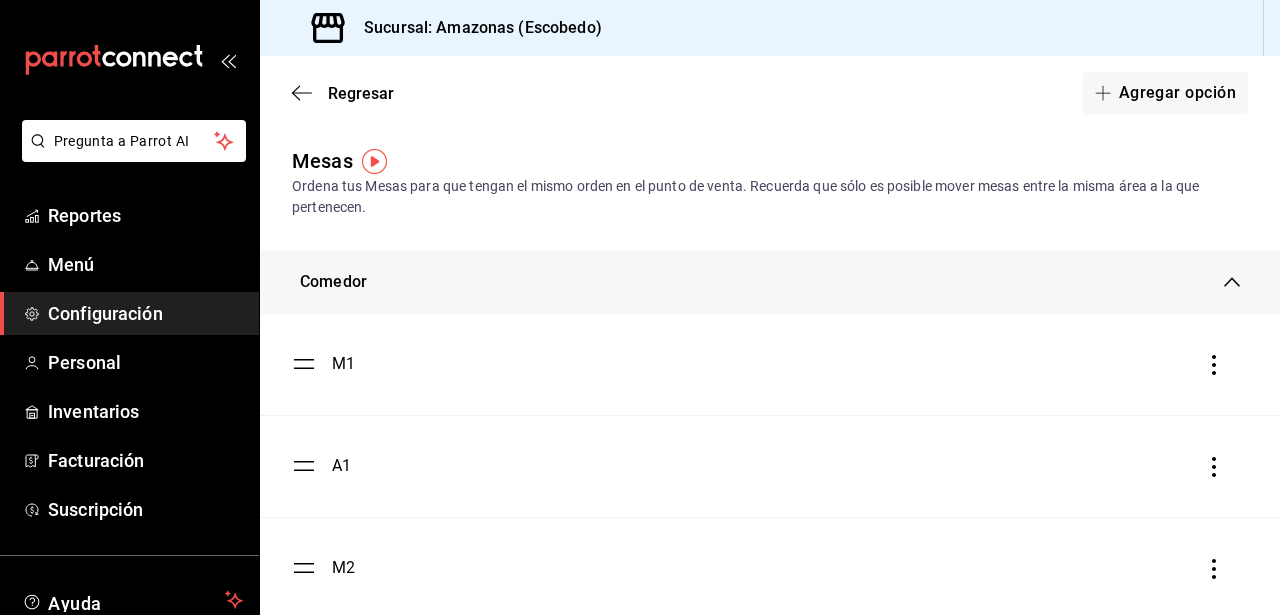 click on "A1" at bounding box center [341, 466] 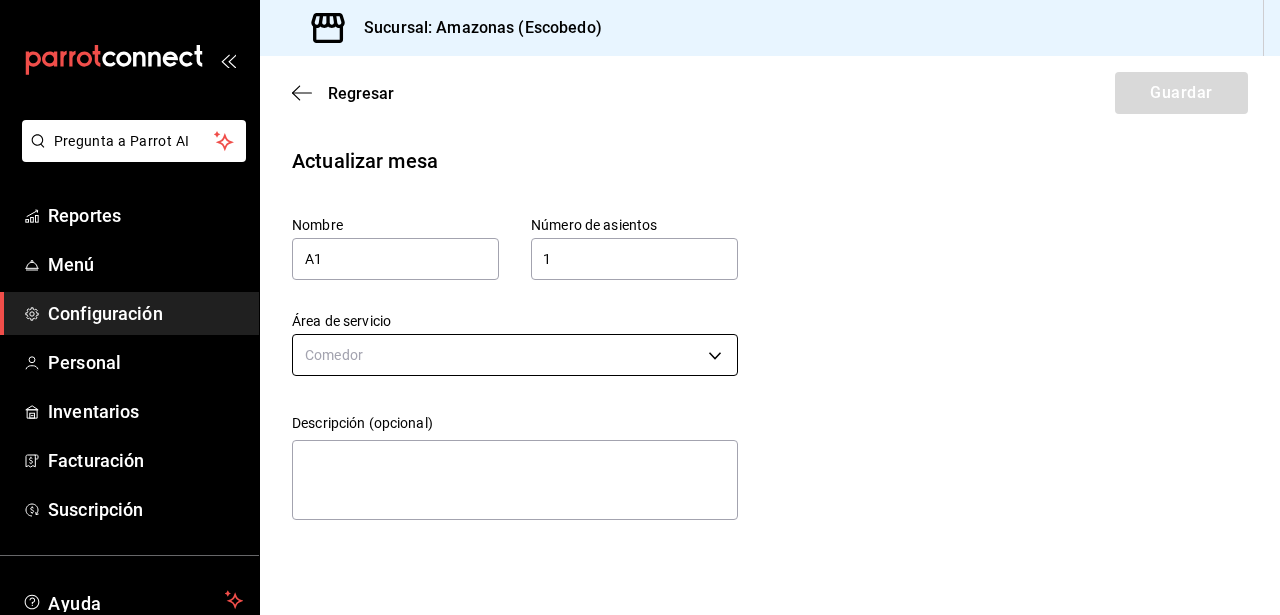 click on "Pregunta a Parrot AI Reportes   Menú   Configuración   Personal   Inventarios   Facturación   Suscripción   Ayuda Recomienda Parrot   [FIRST] [LAST]   Sugerir nueva función   Sucursal: Amazonas (Escobedo) Regresar Guardar Actualizar mesa Nombre A1 Número de asientos Número de asientos Área de servicio Comedor Descripción (opcional) x GANA 1 MES GRATIS EN TU SUSCRIPCIÓN AQUÍ ¿Recuerdas cómo empezó tu restaurante?
Hoy puedes ayudar a un colega a tener el mismo cambio que tú viviste.
Recomienda Parrot directamente desde tu Portal Administrador.
Es fácil y rápido.
🎁 Por cada restaurante que se una, ganas 1 mes gratis. Ver video tutorial Ir a video Pregunta a Parrot AI Reportes   Menú   Configuración   Personal   Inventarios   Facturación   Suscripción   Ayuda Recomienda Parrot   [FIRST] [LAST]   Sugerir nueva función   Visitar centro de ayuda ([PHONE]) [EMAIL] Visitar centro de ayuda ([PHONE]) [EMAIL]" at bounding box center [640, 307] 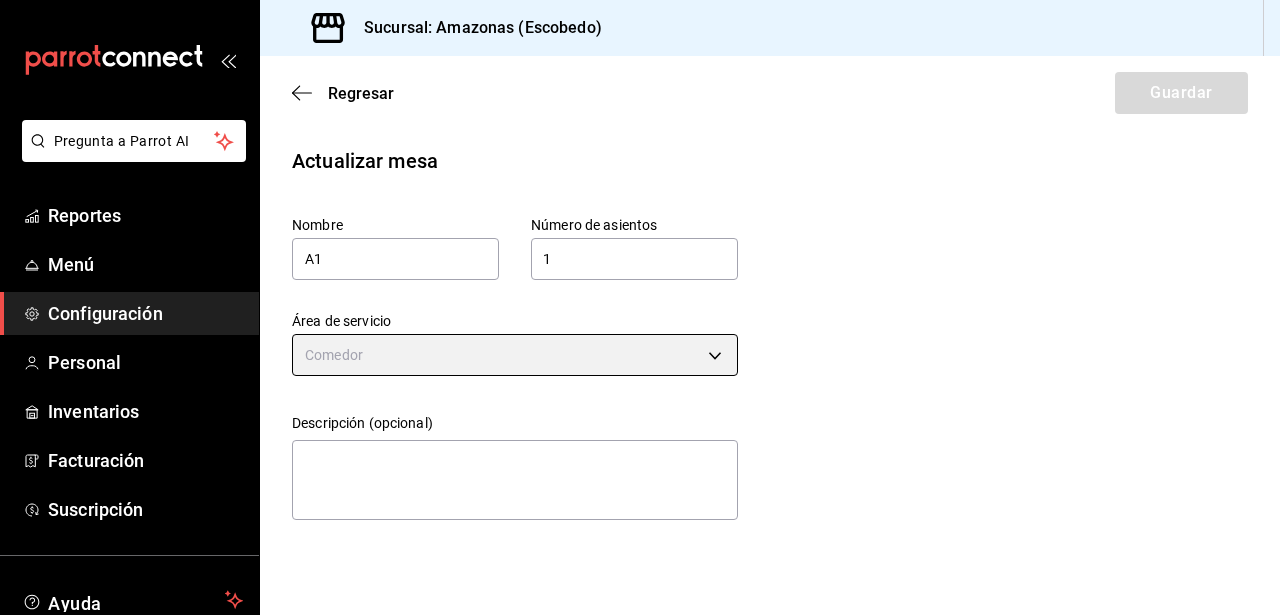 type on "1" 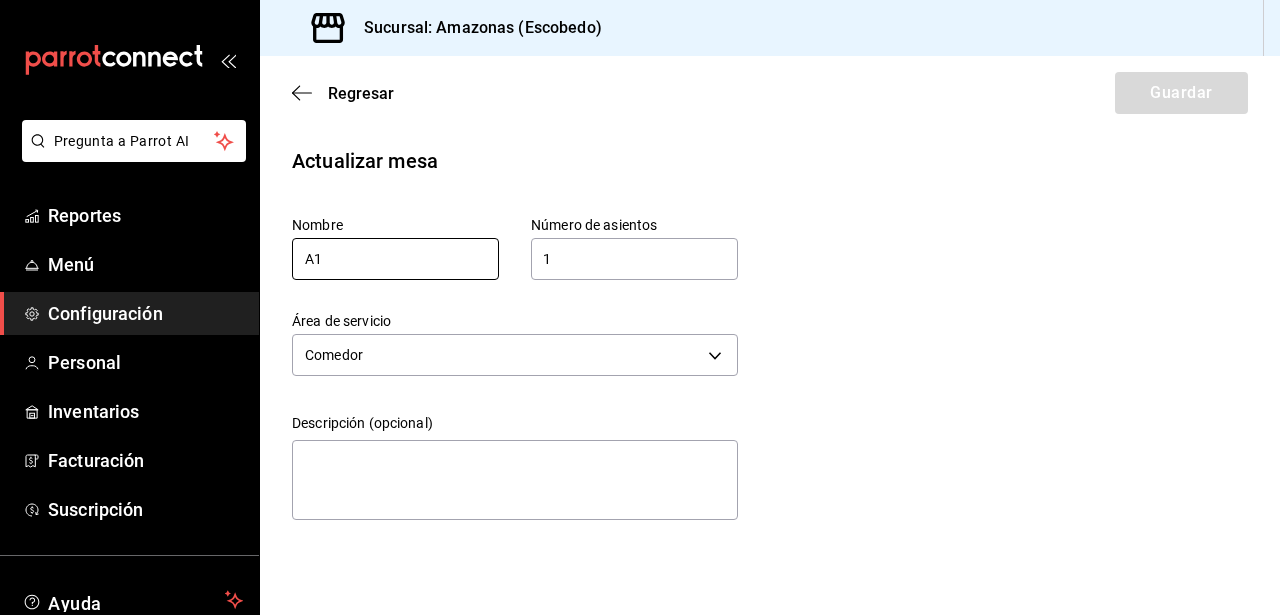 click on "A1" at bounding box center (395, 259) 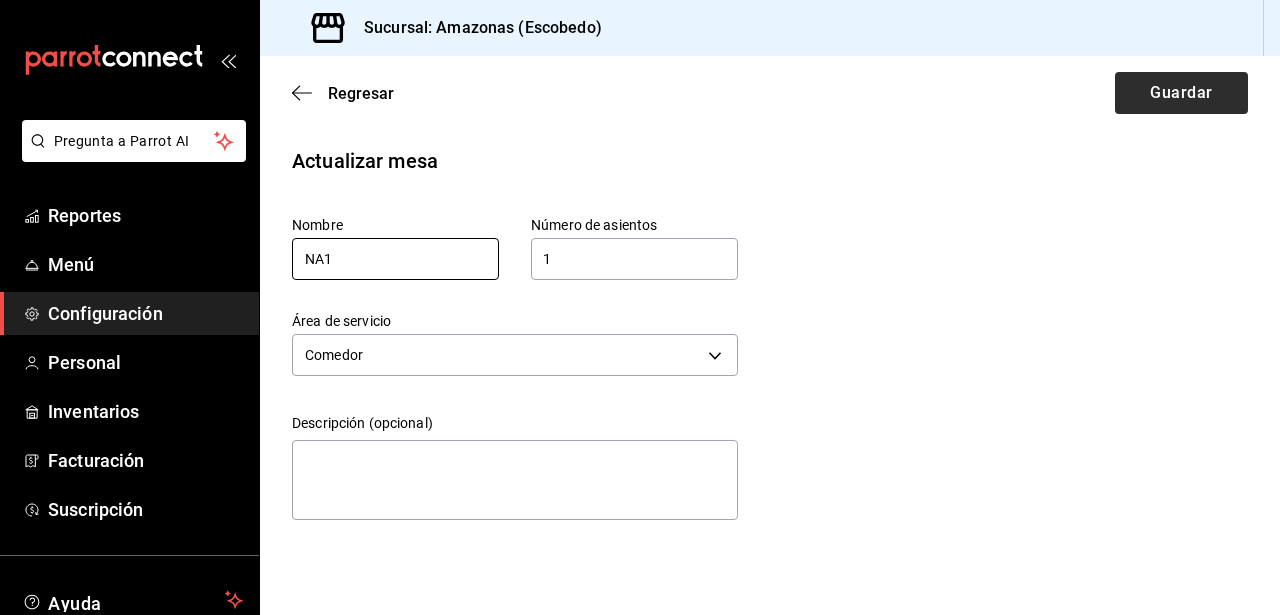 type on "NA1" 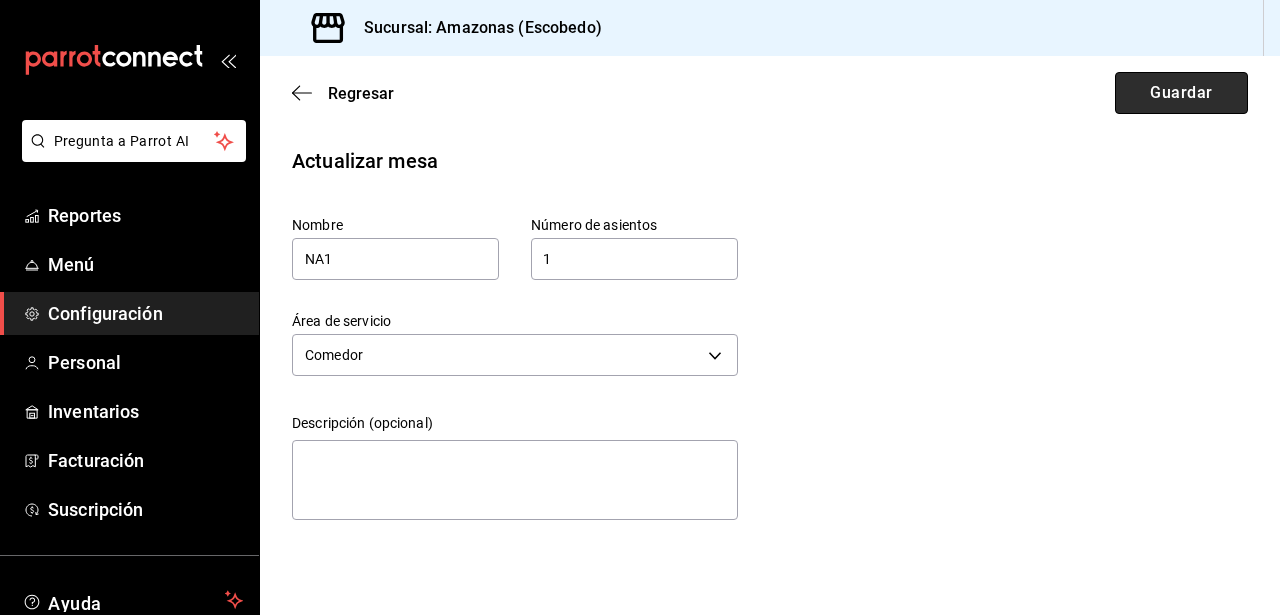 click on "Guardar" at bounding box center (1181, 93) 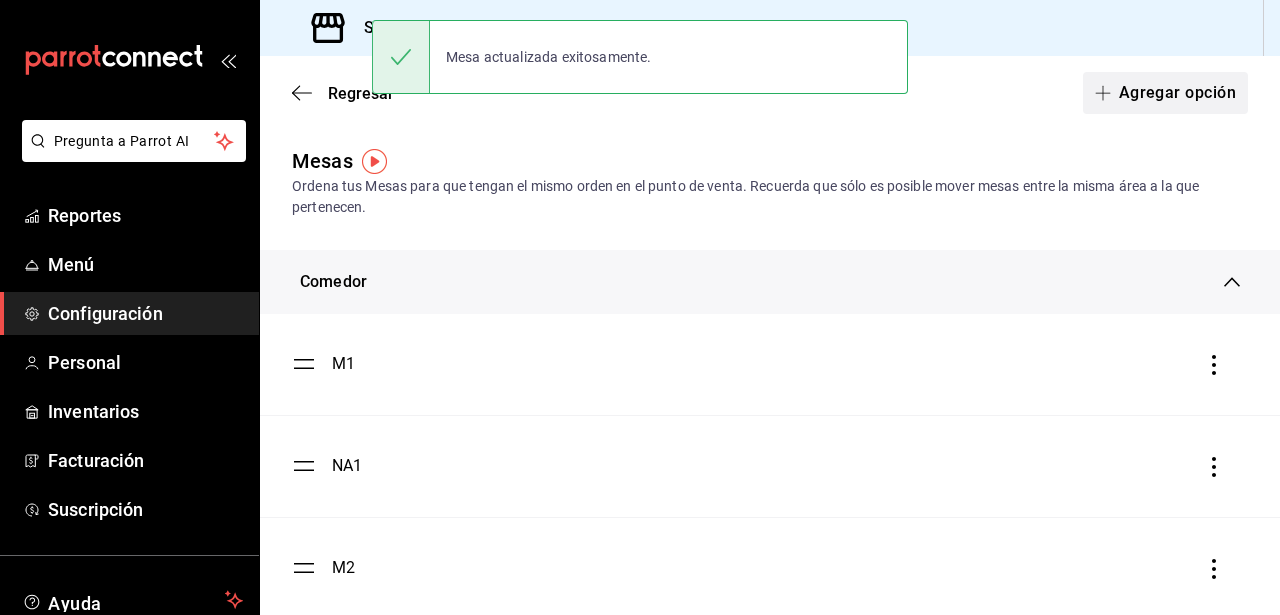 click on "Agregar opción" at bounding box center (1165, 93) 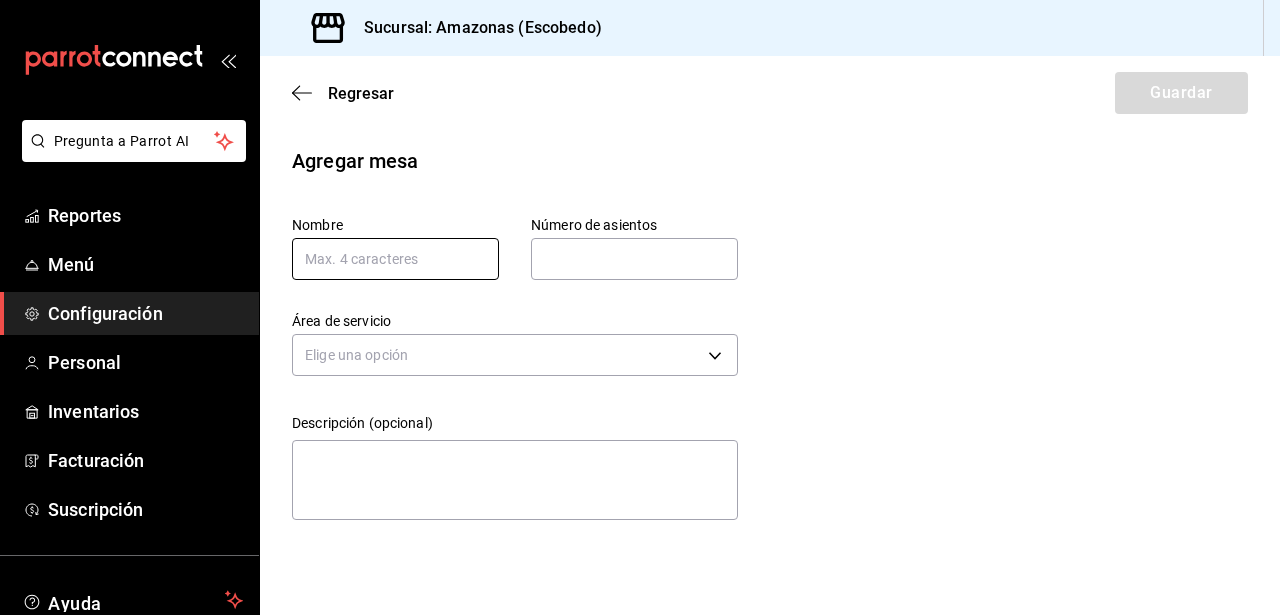 click at bounding box center (395, 259) 